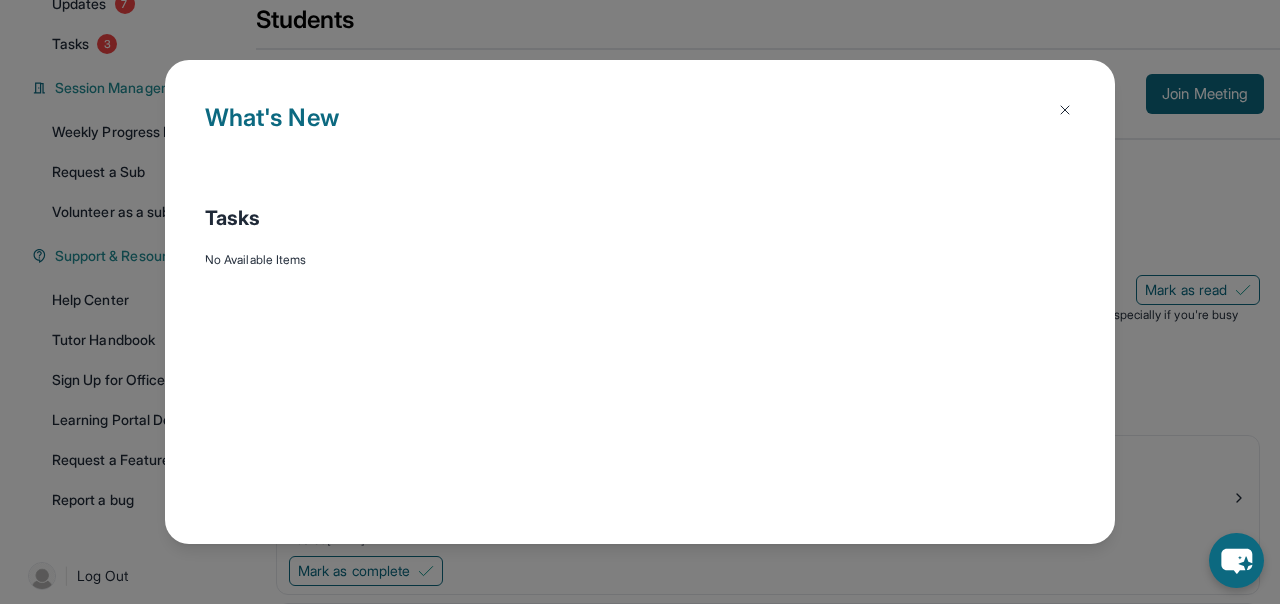 scroll, scrollTop: 298, scrollLeft: 0, axis: vertical 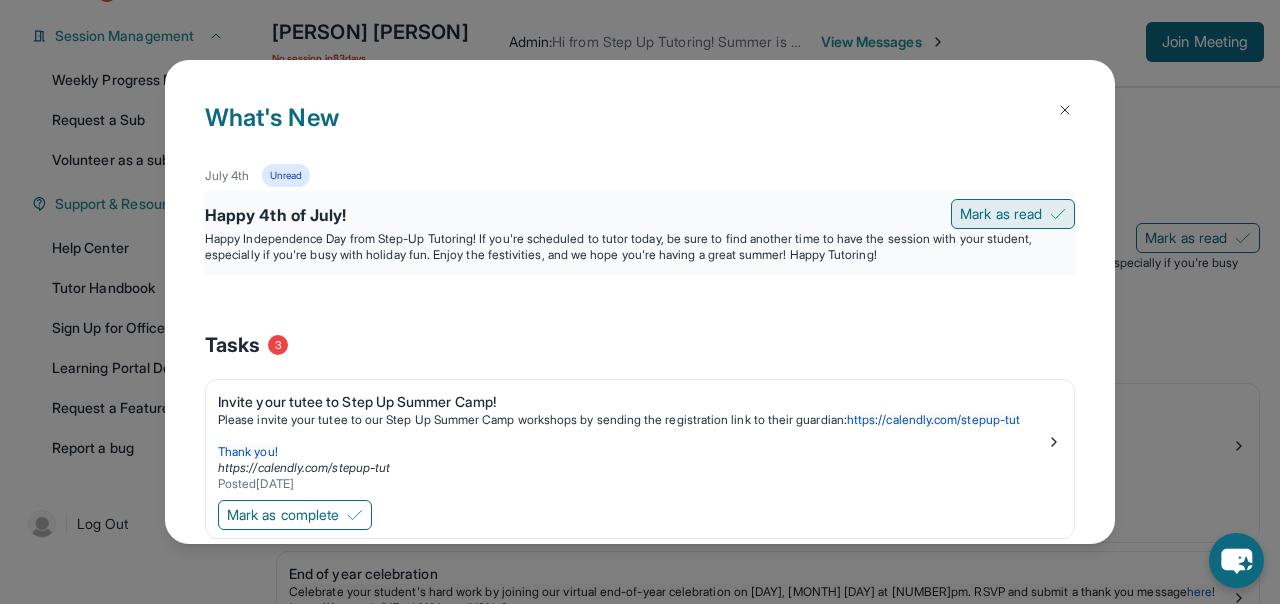 click on "Mark as read" at bounding box center [1001, 214] 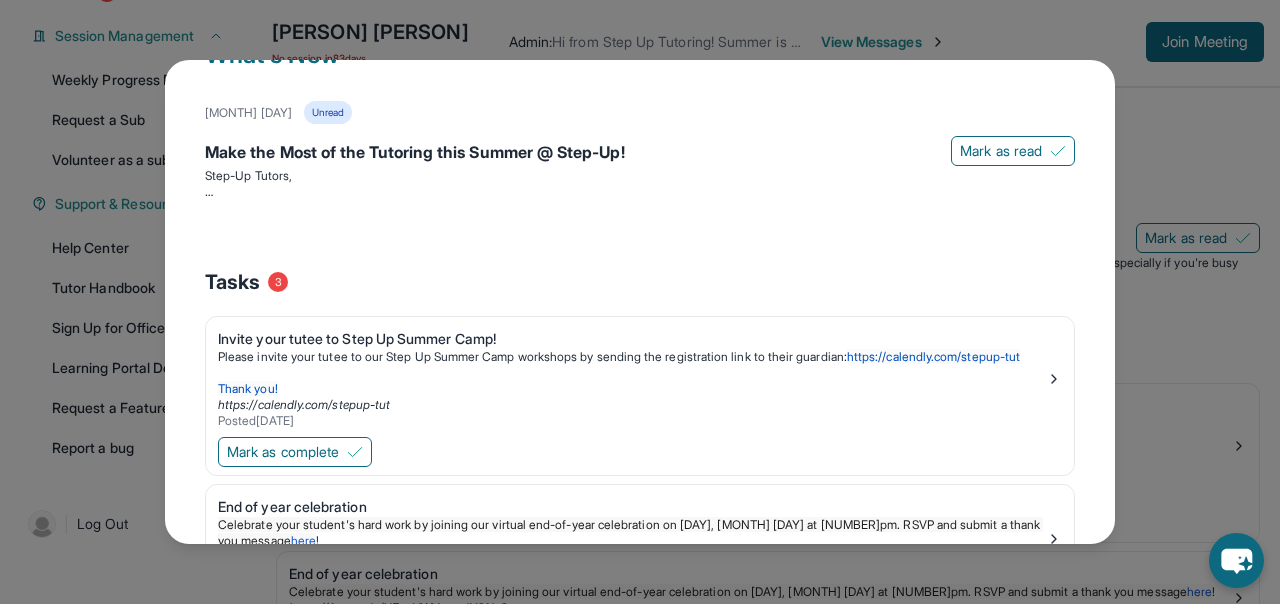 scroll, scrollTop: 0, scrollLeft: 0, axis: both 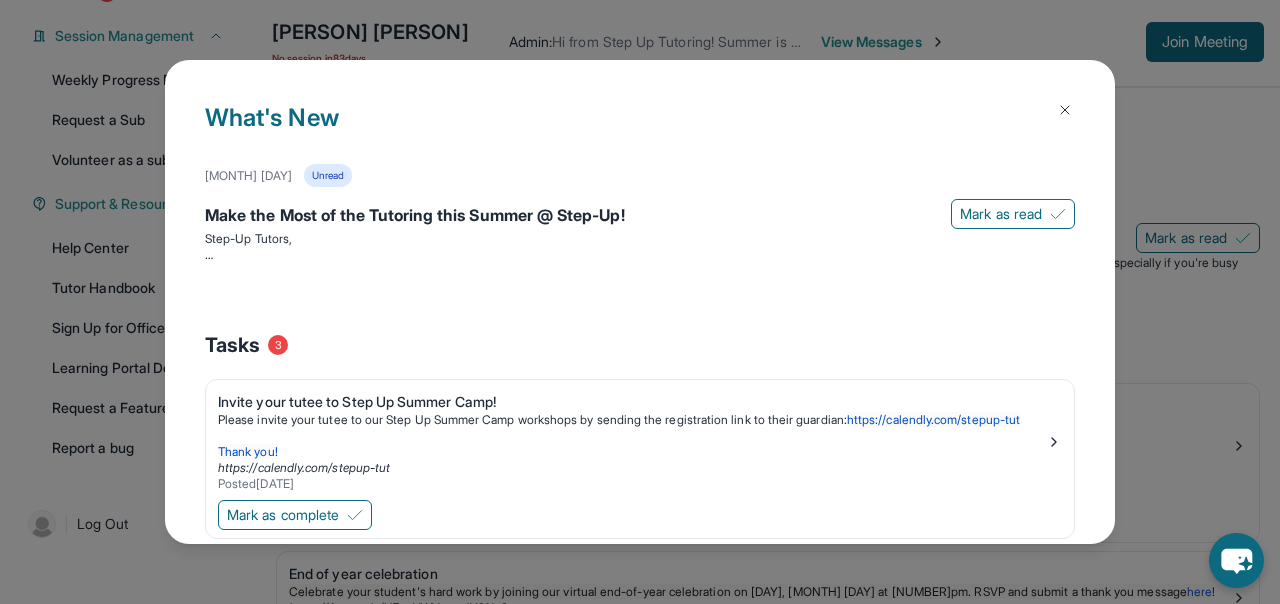 click at bounding box center [1065, 110] 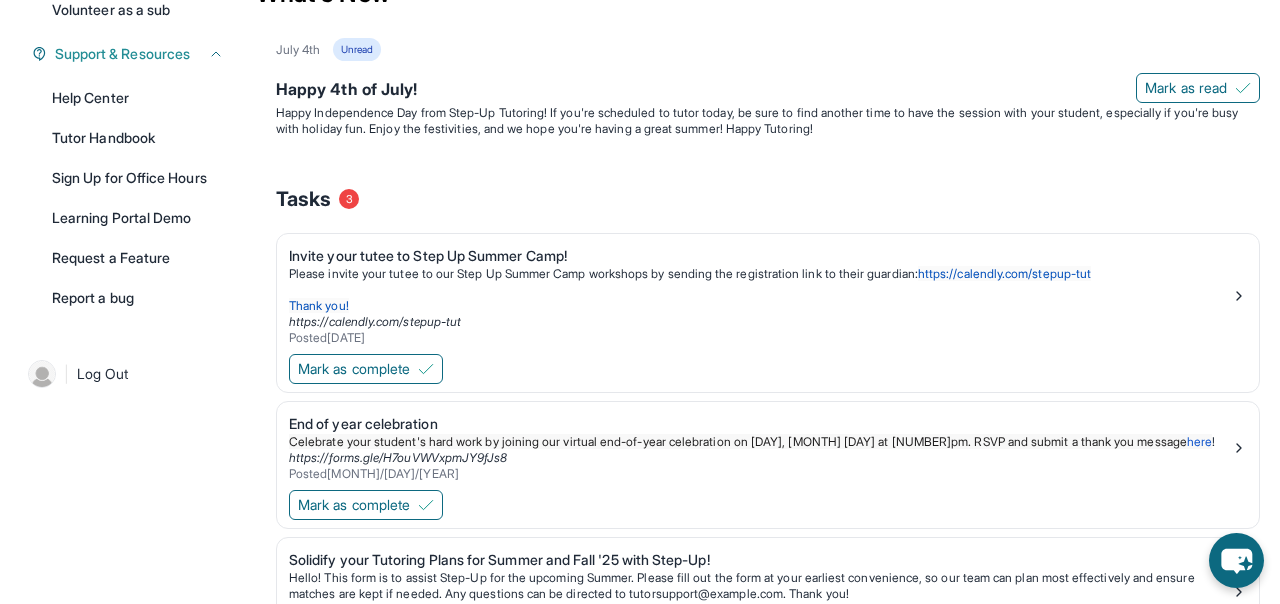 scroll, scrollTop: 601, scrollLeft: 0, axis: vertical 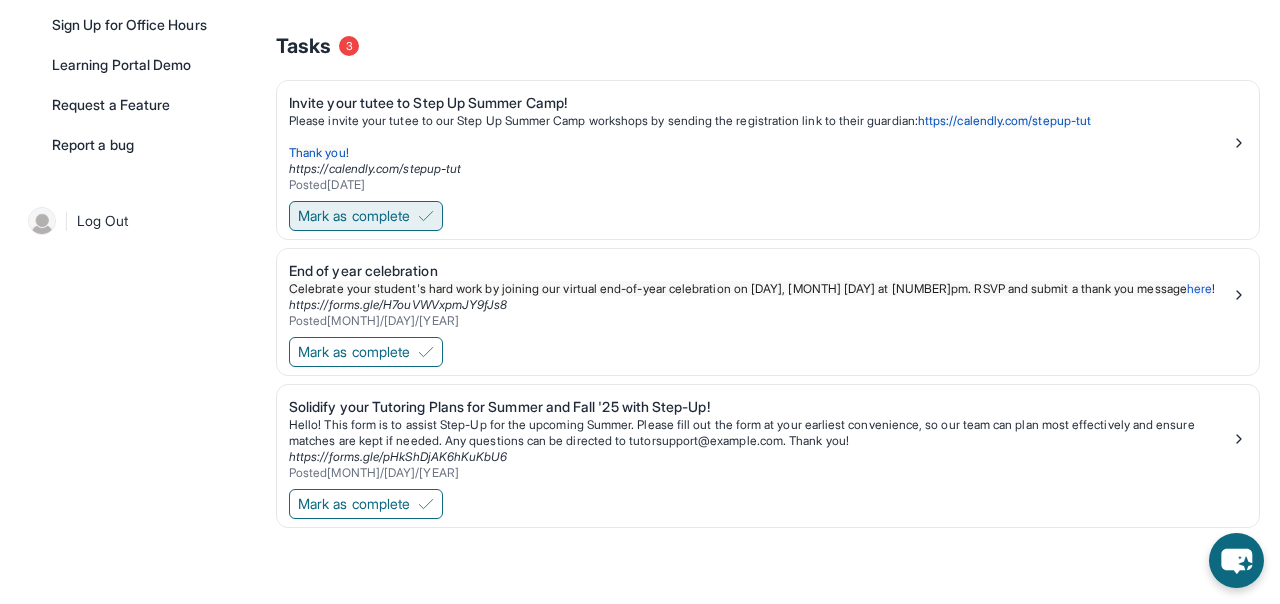 click on "Mark as complete" at bounding box center [366, 216] 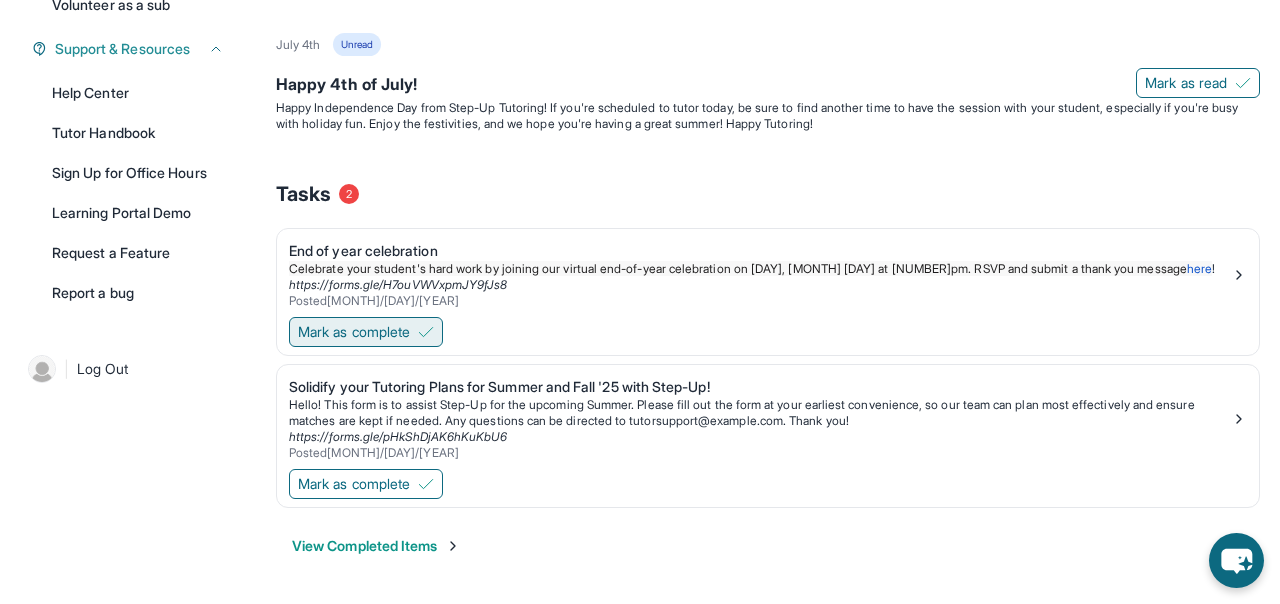 click on "Mark as complete" at bounding box center (354, 332) 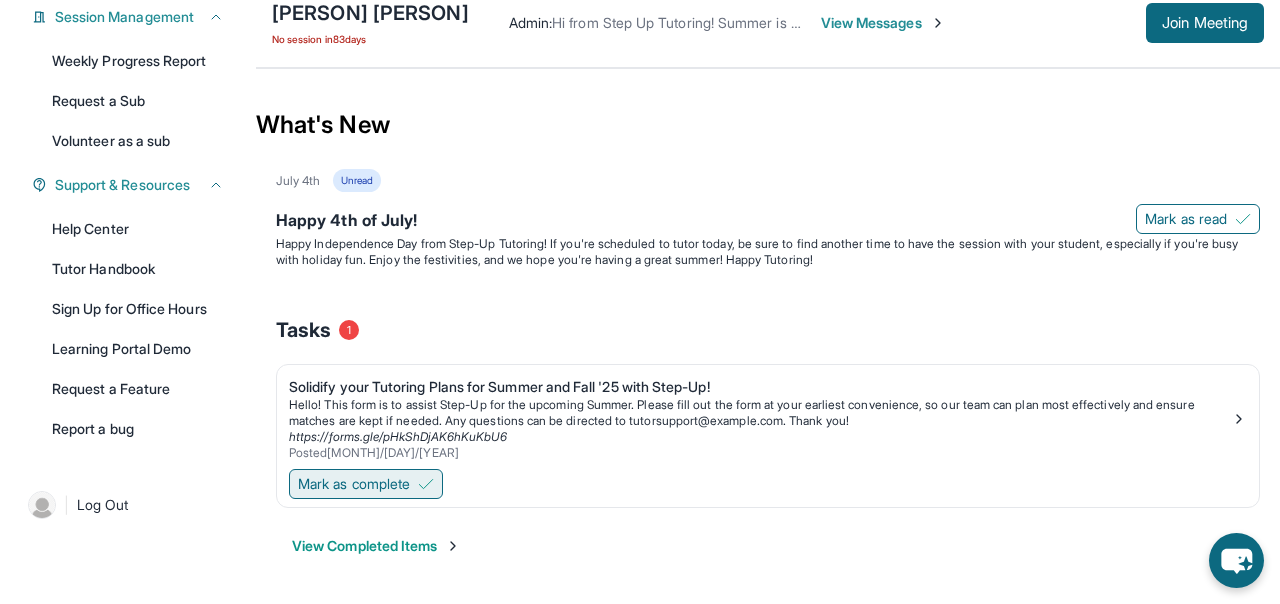 click on "Mark as complete" at bounding box center [354, 484] 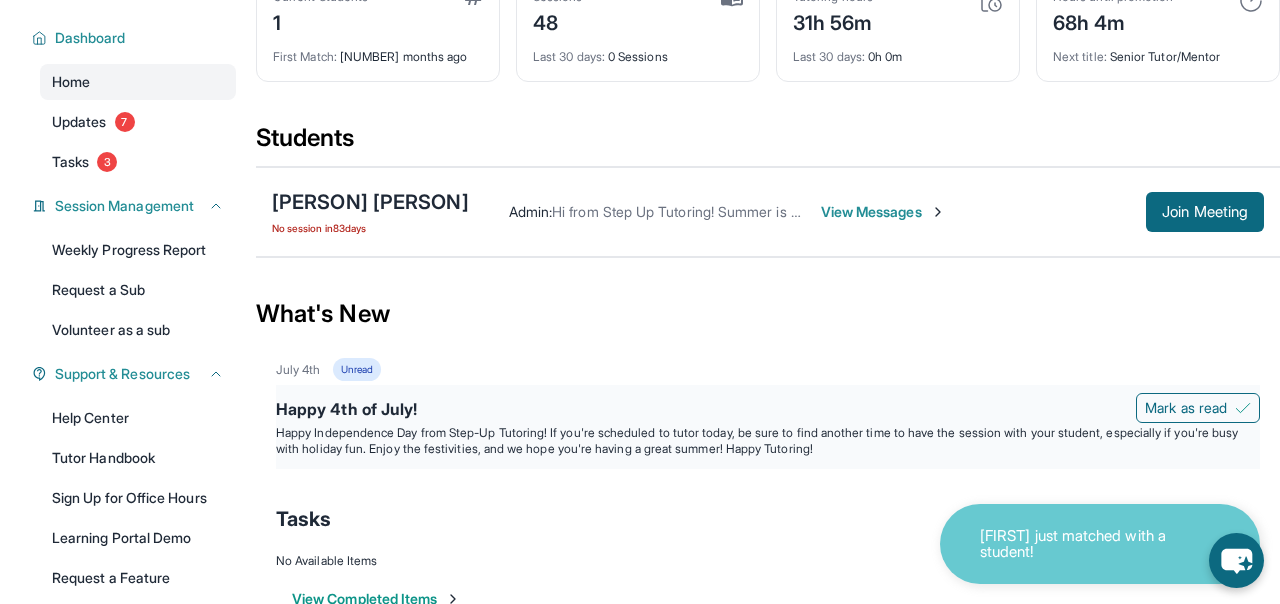 scroll, scrollTop: 116, scrollLeft: 0, axis: vertical 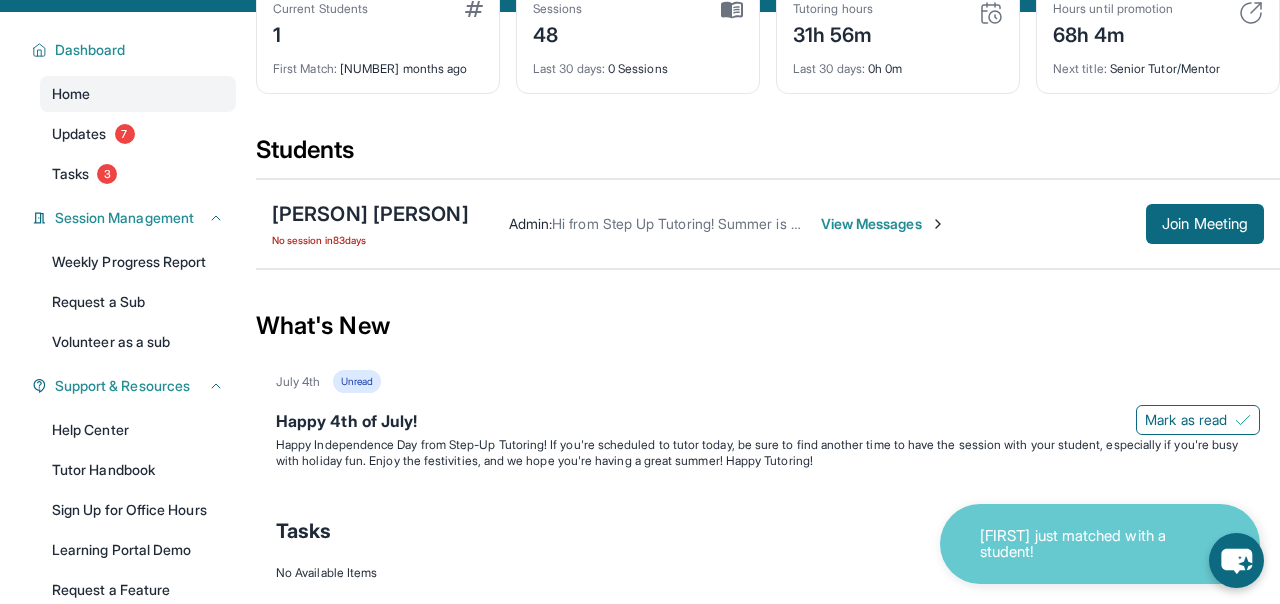 click on "View Messages" at bounding box center [883, 224] 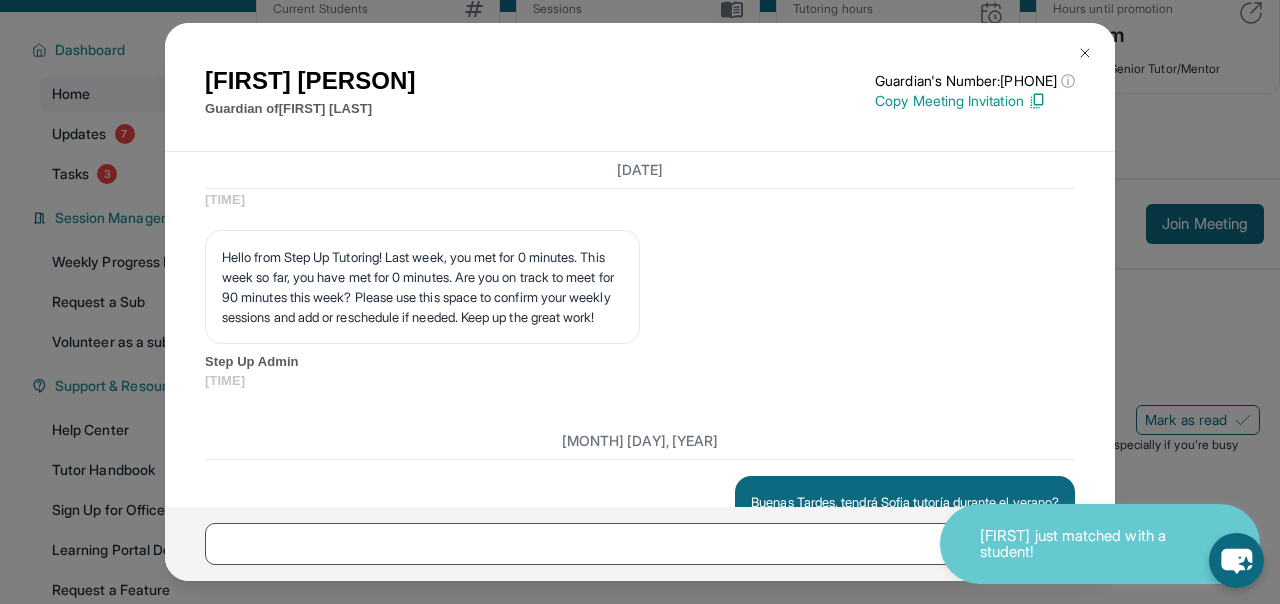 scroll, scrollTop: 26916, scrollLeft: 0, axis: vertical 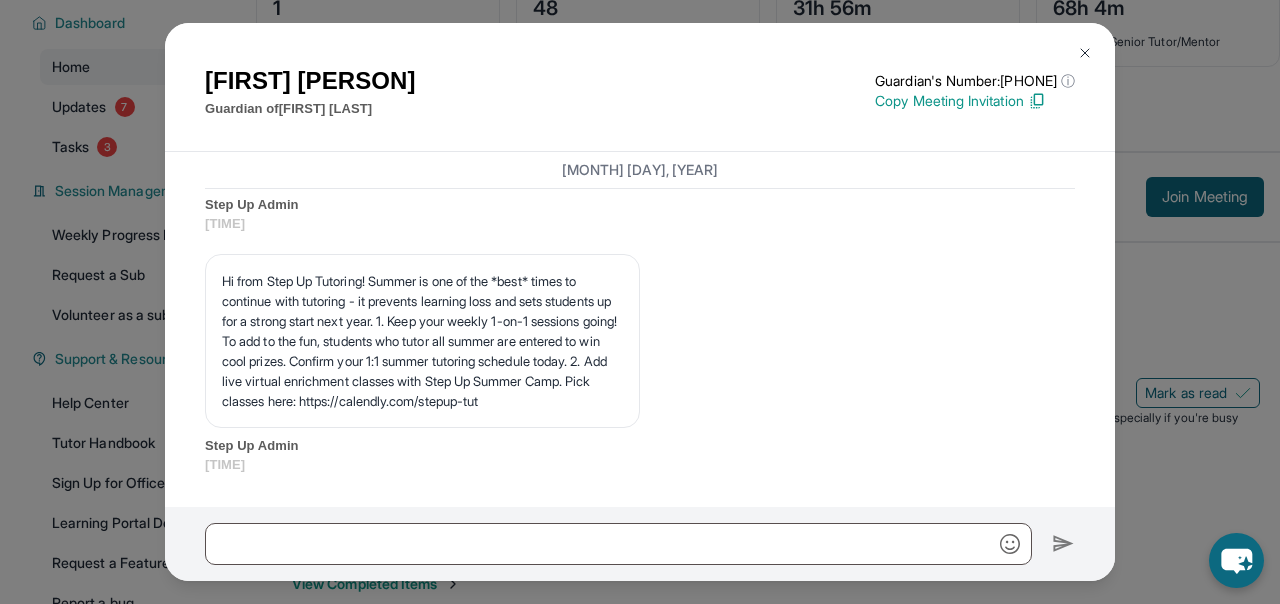 click at bounding box center (1085, 53) 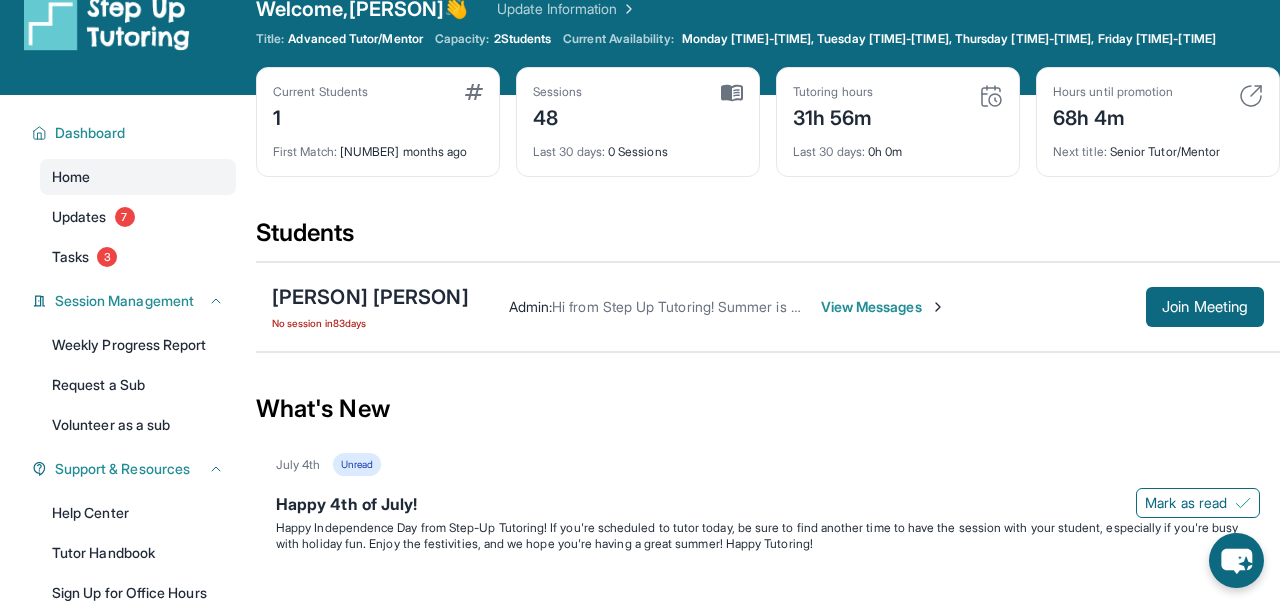 scroll, scrollTop: 0, scrollLeft: 0, axis: both 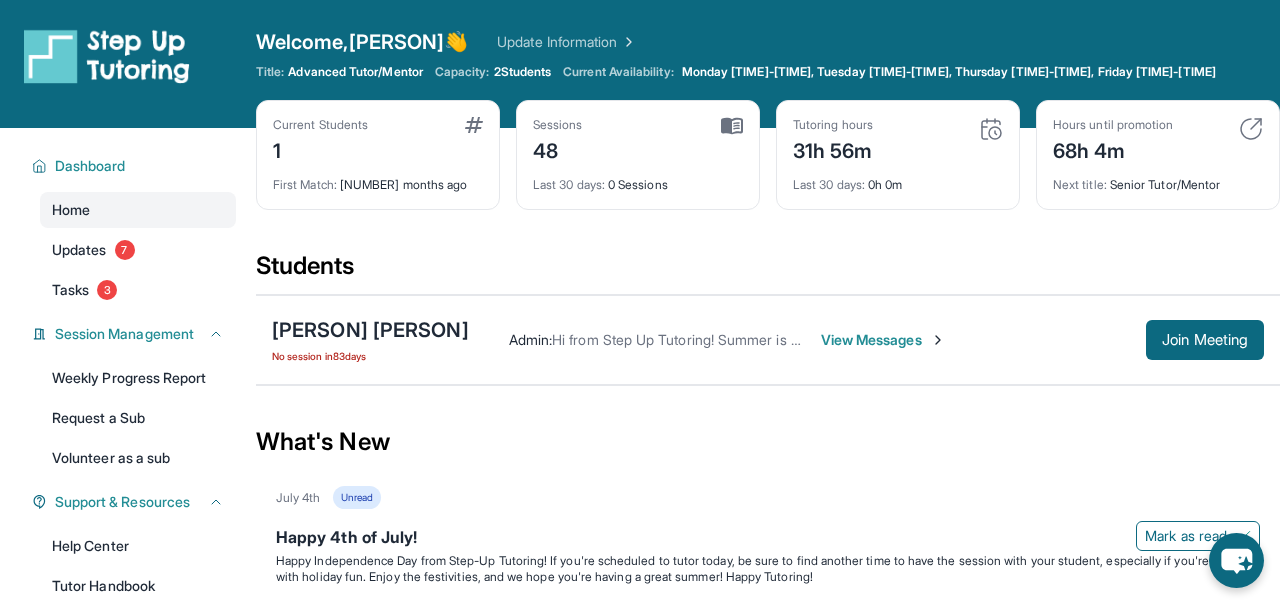 click on "Current Students" at bounding box center [320, 125] 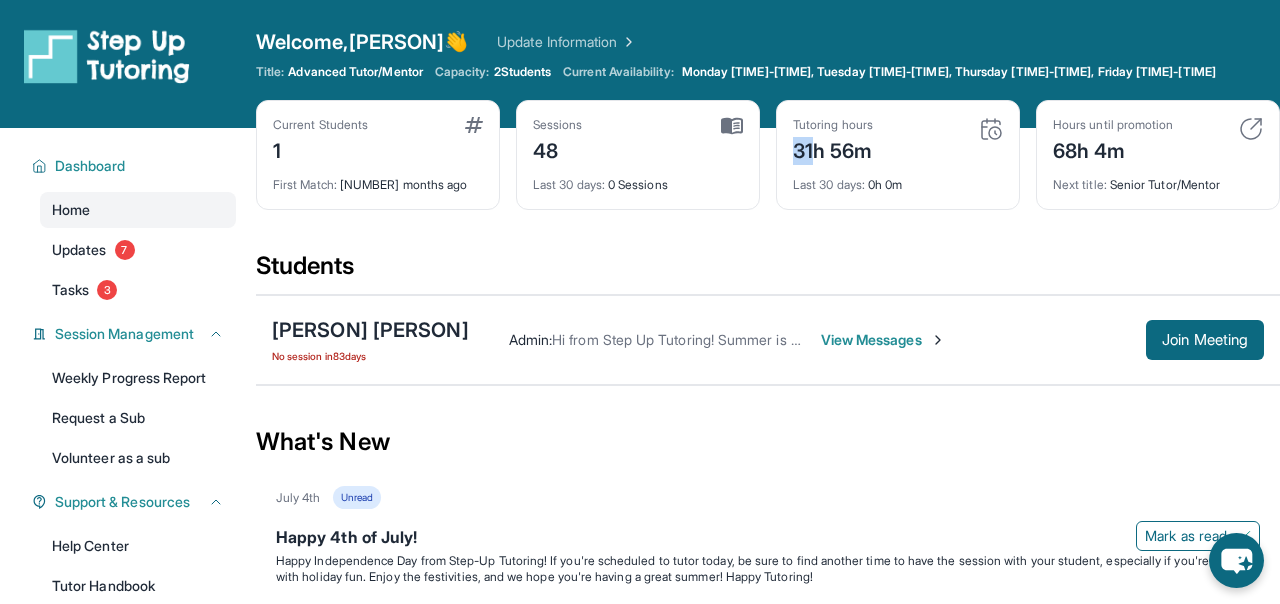 drag, startPoint x: 818, startPoint y: 161, endPoint x: 804, endPoint y: 134, distance: 30.413813 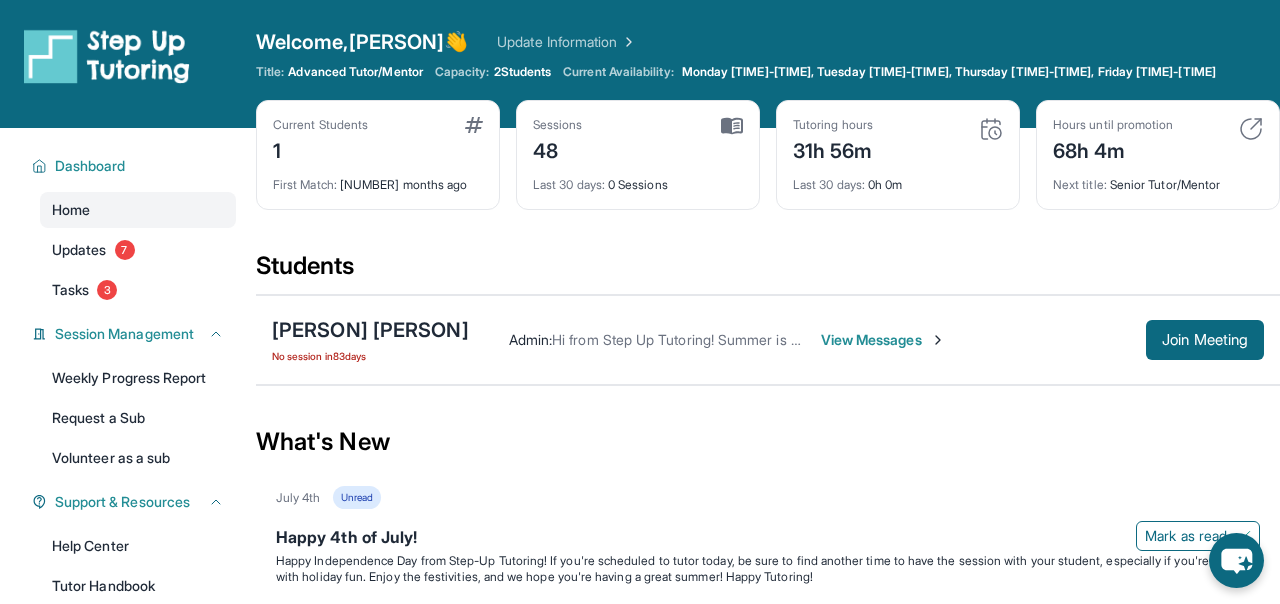 click on "Tutoring hours 31h 56m" at bounding box center (898, 141) 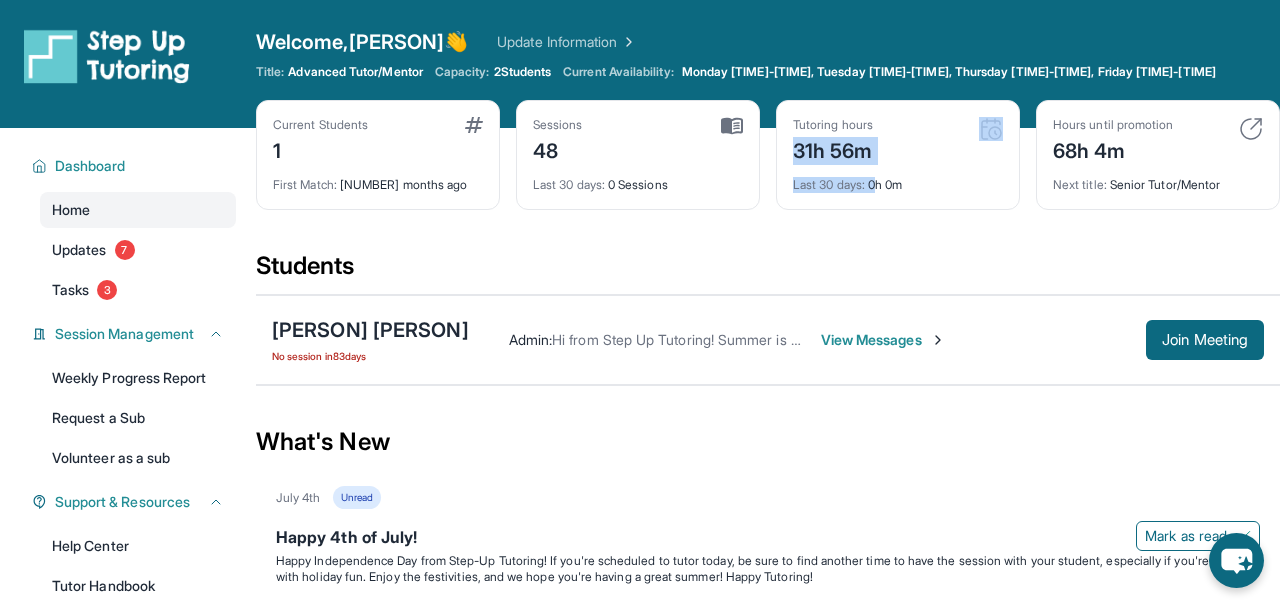 drag, startPoint x: 880, startPoint y: 189, endPoint x: 837, endPoint y: 133, distance: 70.60453 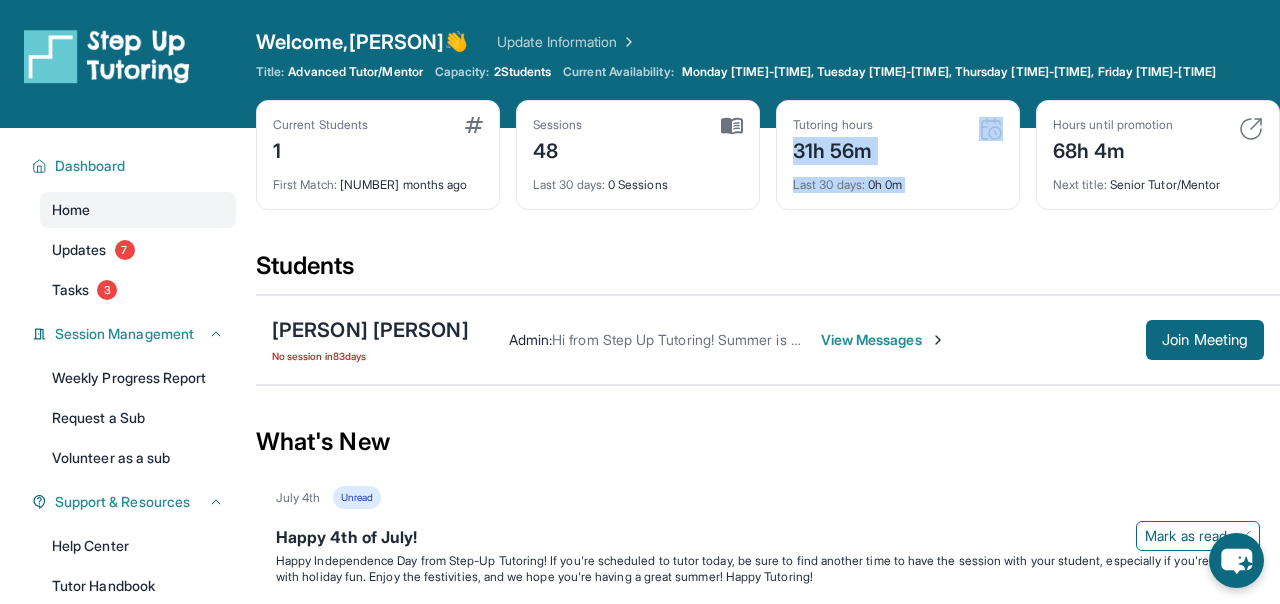 drag, startPoint x: 837, startPoint y: 133, endPoint x: 928, endPoint y: 211, distance: 119.85408 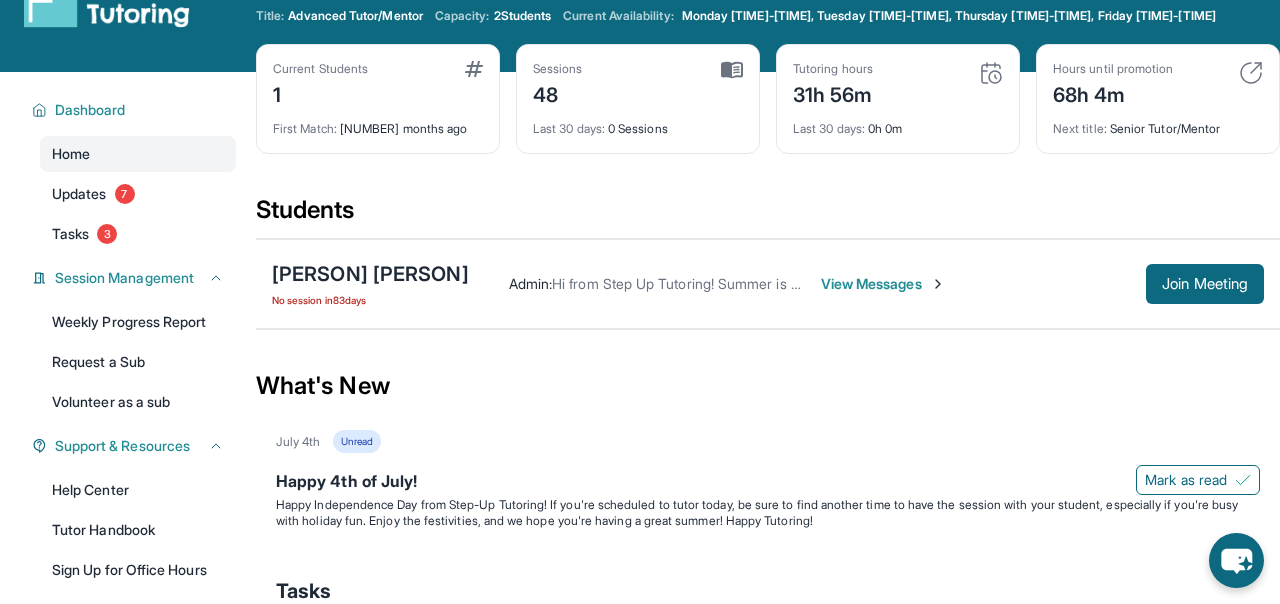 scroll, scrollTop: 0, scrollLeft: 0, axis: both 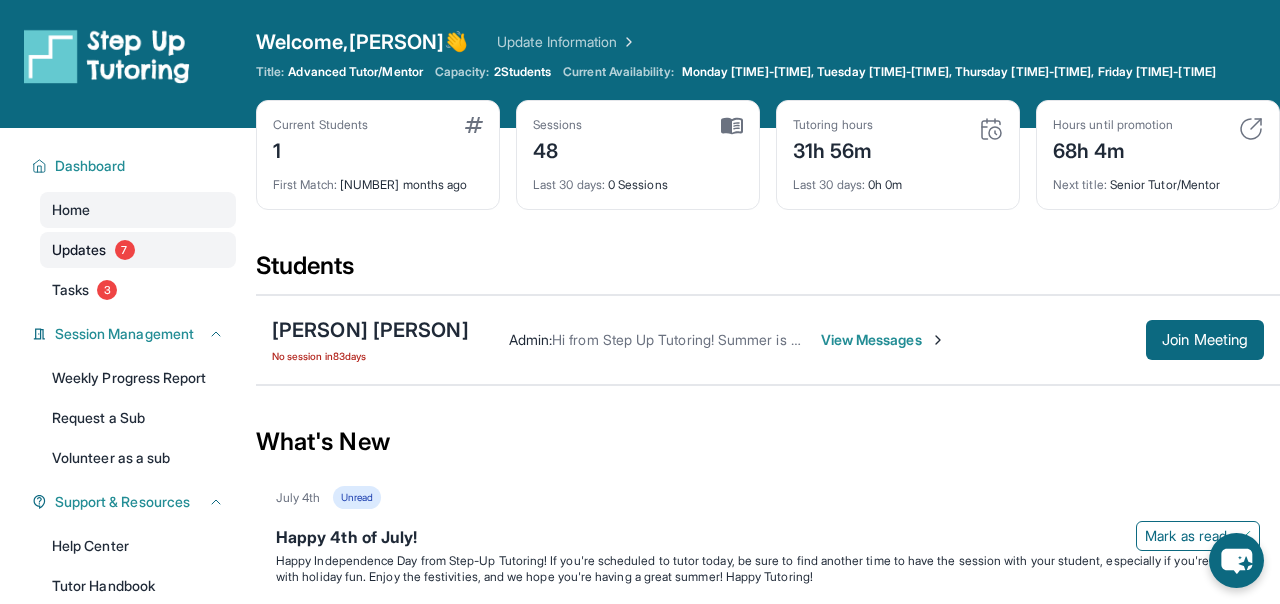 click on "Updates 7" at bounding box center [138, 250] 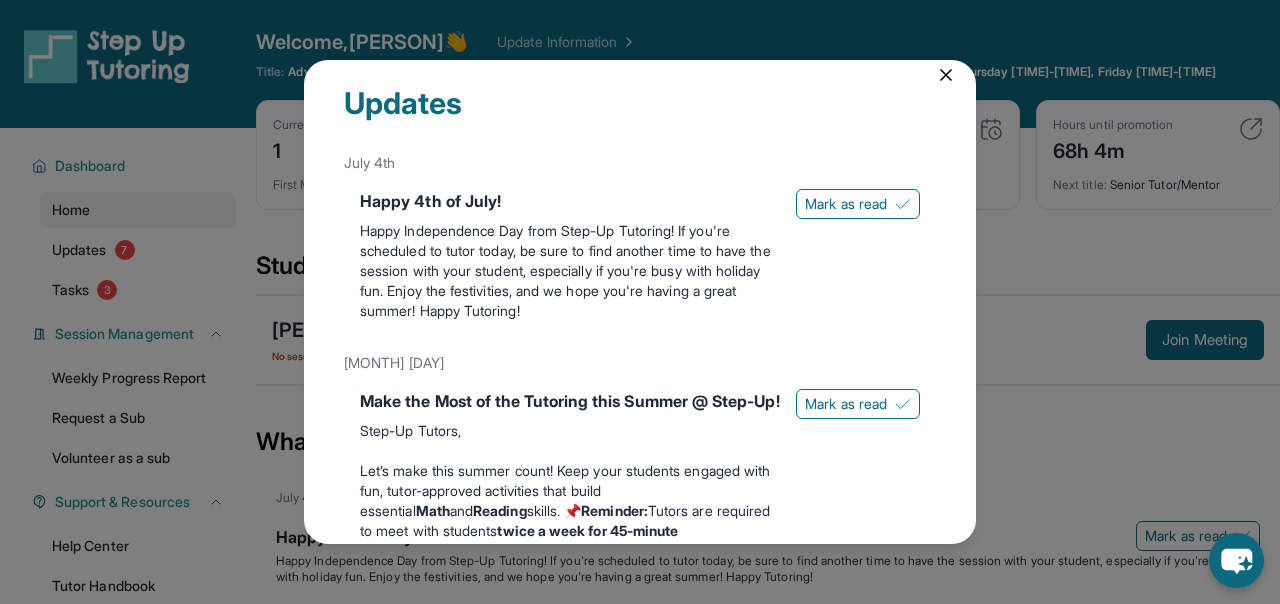 scroll, scrollTop: 0, scrollLeft: 0, axis: both 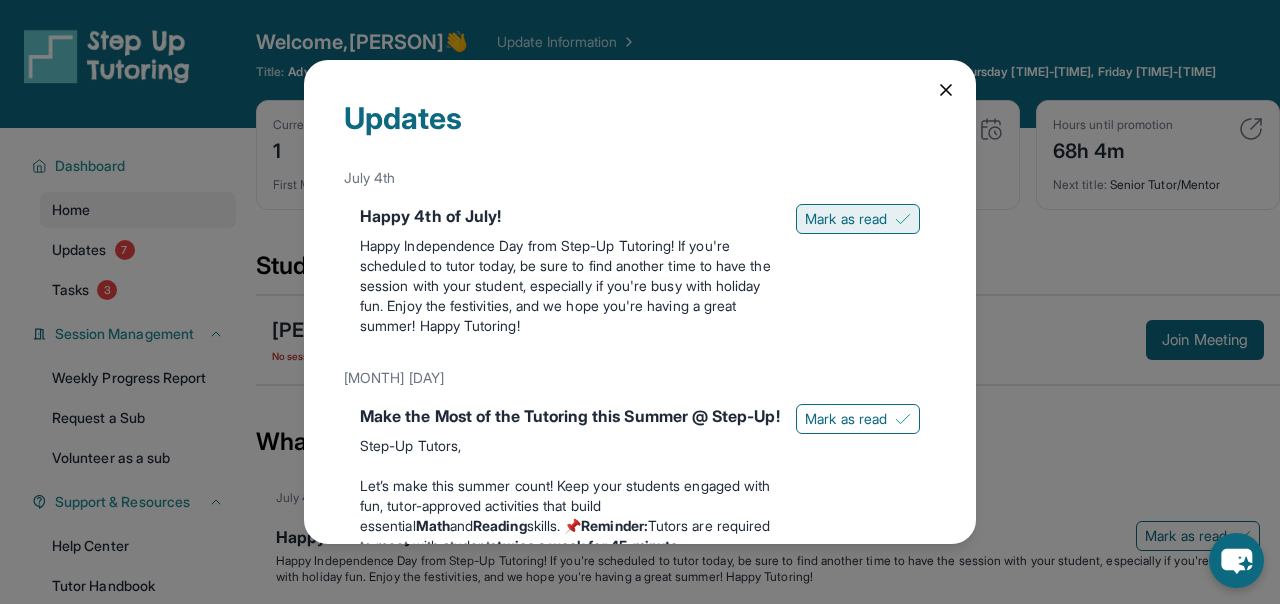 click on "Mark as read" at bounding box center (858, 219) 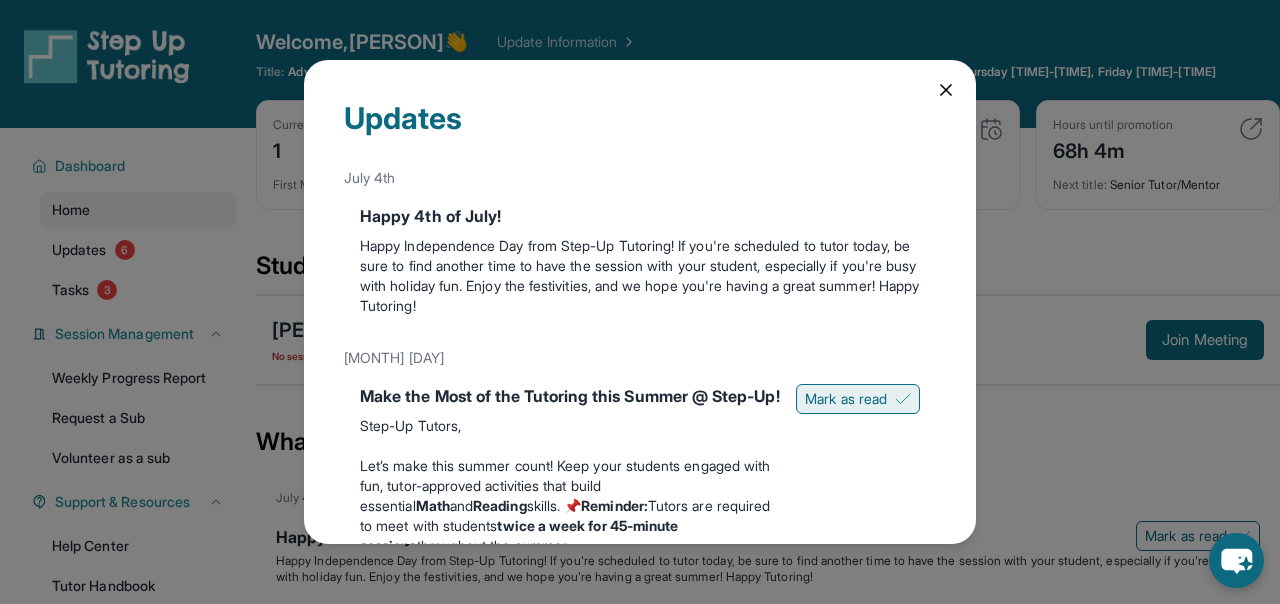 click on "Mark as read" at bounding box center [846, 399] 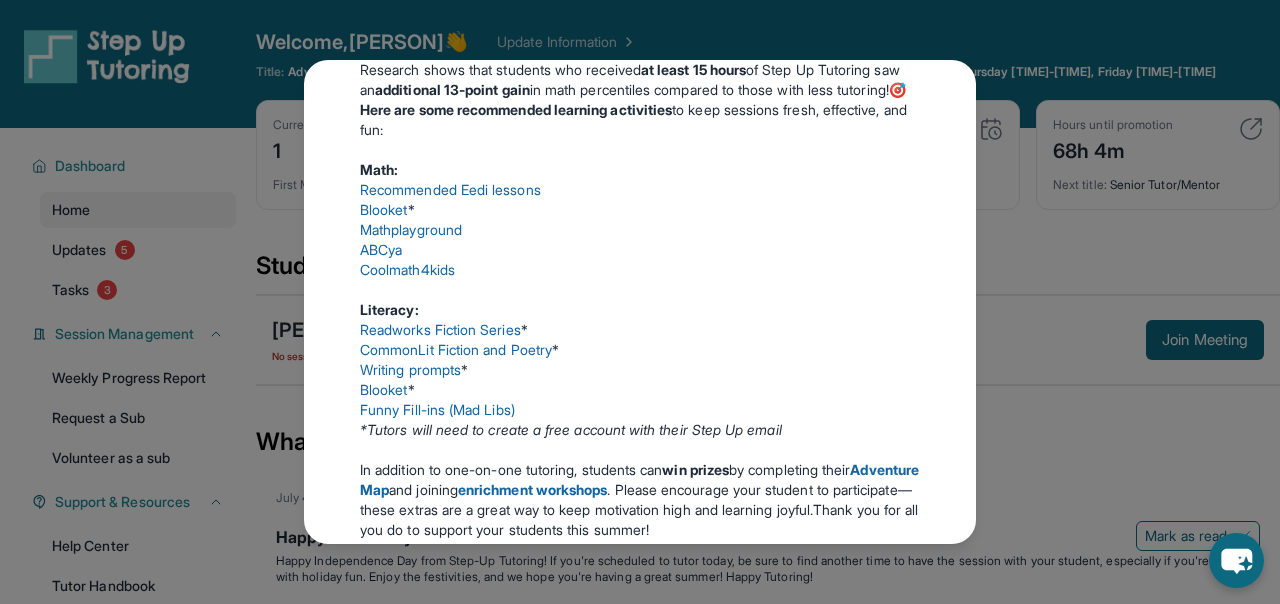 scroll, scrollTop: 538, scrollLeft: 0, axis: vertical 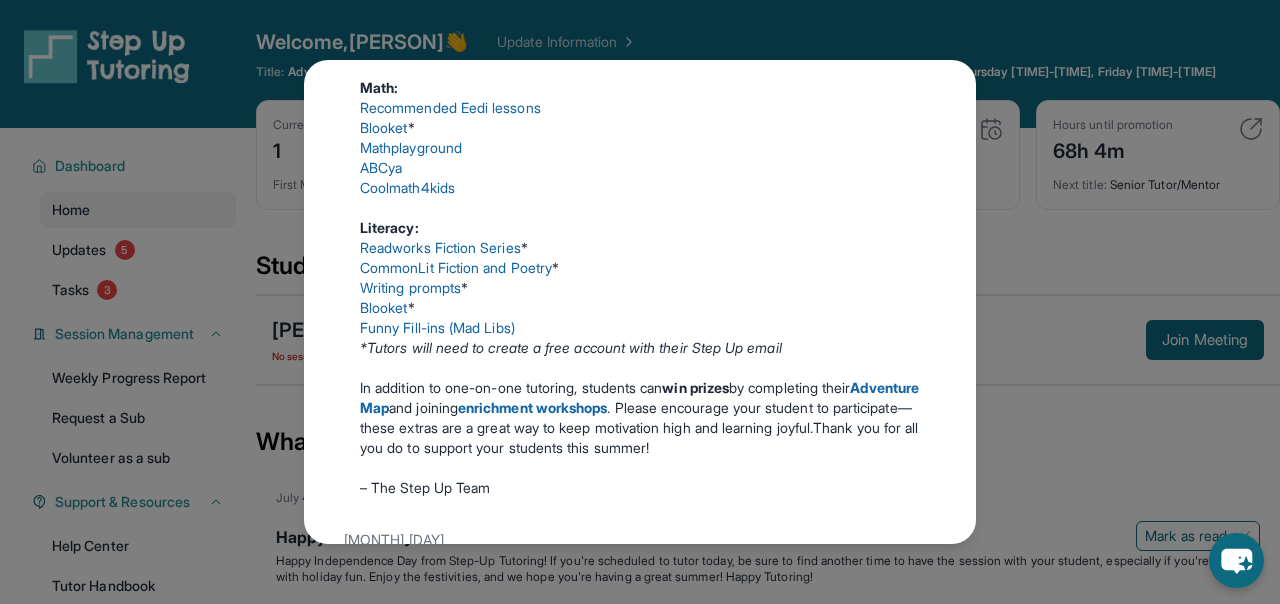 click on "[TIME] Updates [DATE] Happy [DATE]! Happy Independence Day from Step-Up Tutoring! If you're scheduled to tutor today, be sure to find another time to have the session with your student, especially if you're busy with holiday fun. Enjoy the festivities, and we hope you're having a great summer! Happy Tutoring! [DATE] Make the Most of the Tutoring this Summer @ Step-Up! Step-Up Tutors, Let’s make this summer count! Keep your students engaged with fun, tutor-approved activities that build essential Math and Reading skills. 📌 Reminder: Tutors are required to meet with students twice a week for 45-minute sessions throughout the summer. Research shows that students who received at least 15 hours of Step Up Tutoring saw an additional 13-point gain in math percentiles compared to those with less tutoring!🎯 Here are some recommended learning activities to keep sessions fresh, effective, and fun: Math: Recommended Eedi lessons Blooket * Mathplayground ABCya Coolmath4kids Literacy:" at bounding box center [640, 302] 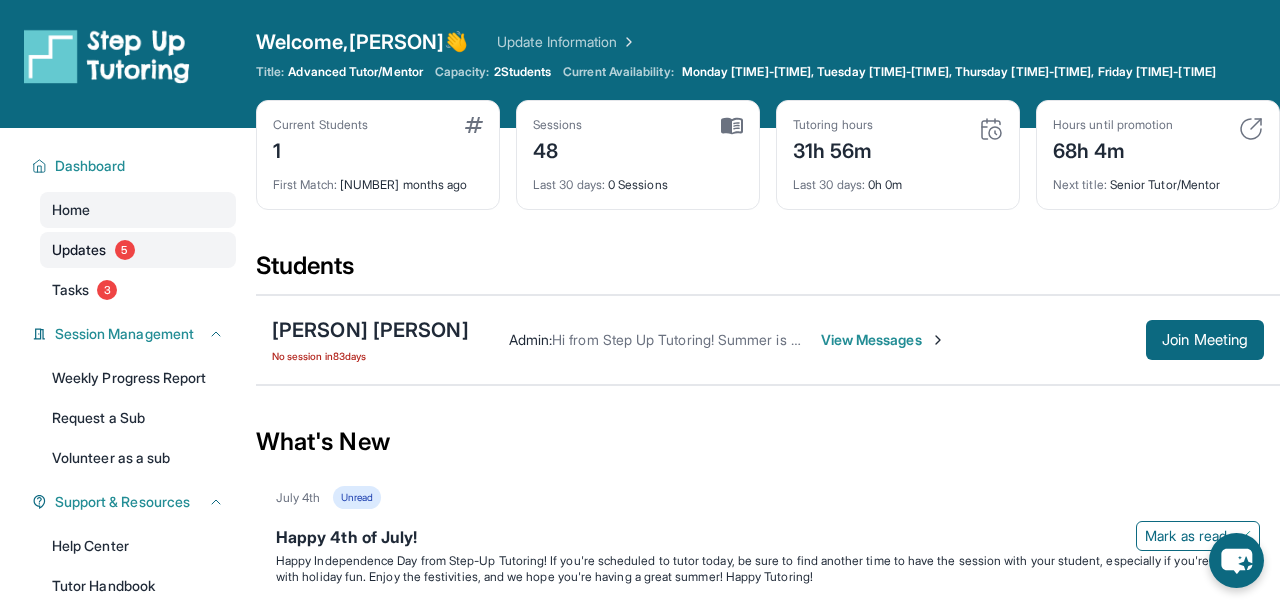 click on "5" at bounding box center (125, 250) 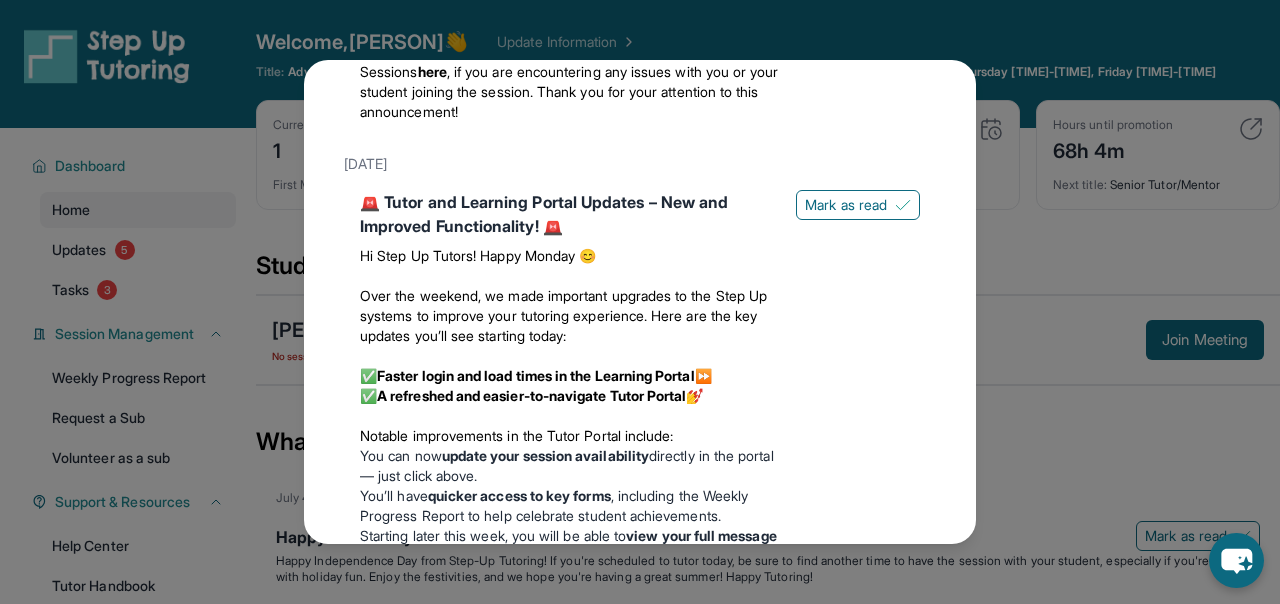 scroll, scrollTop: 1957, scrollLeft: 0, axis: vertical 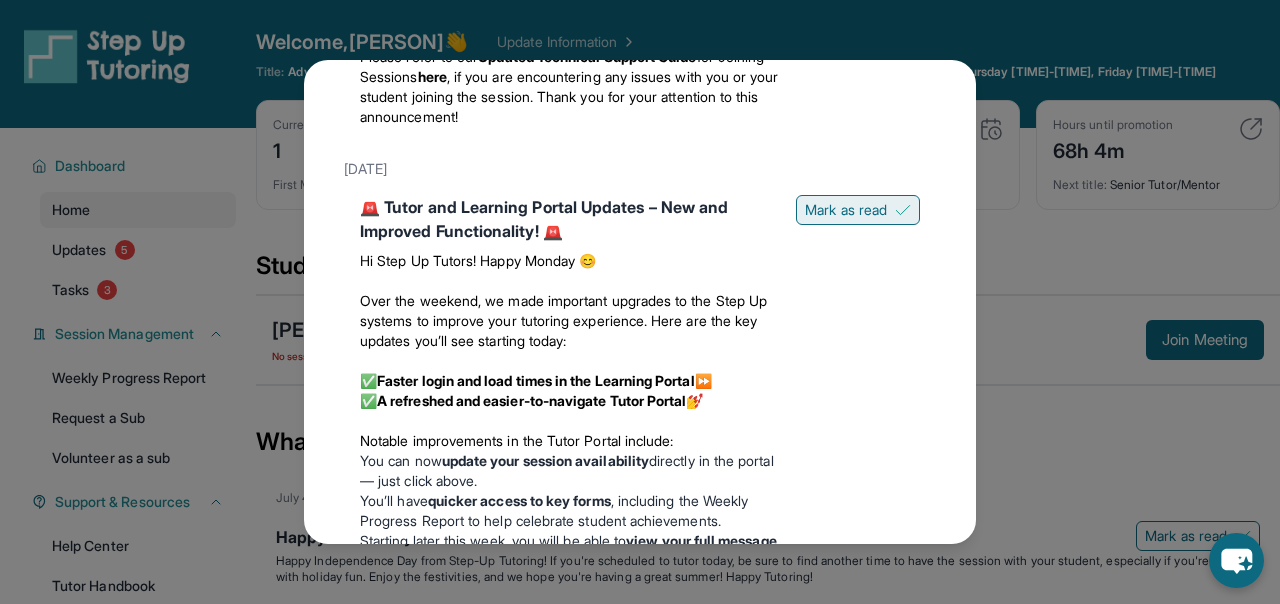 click on "Mark as read" at bounding box center [846, 210] 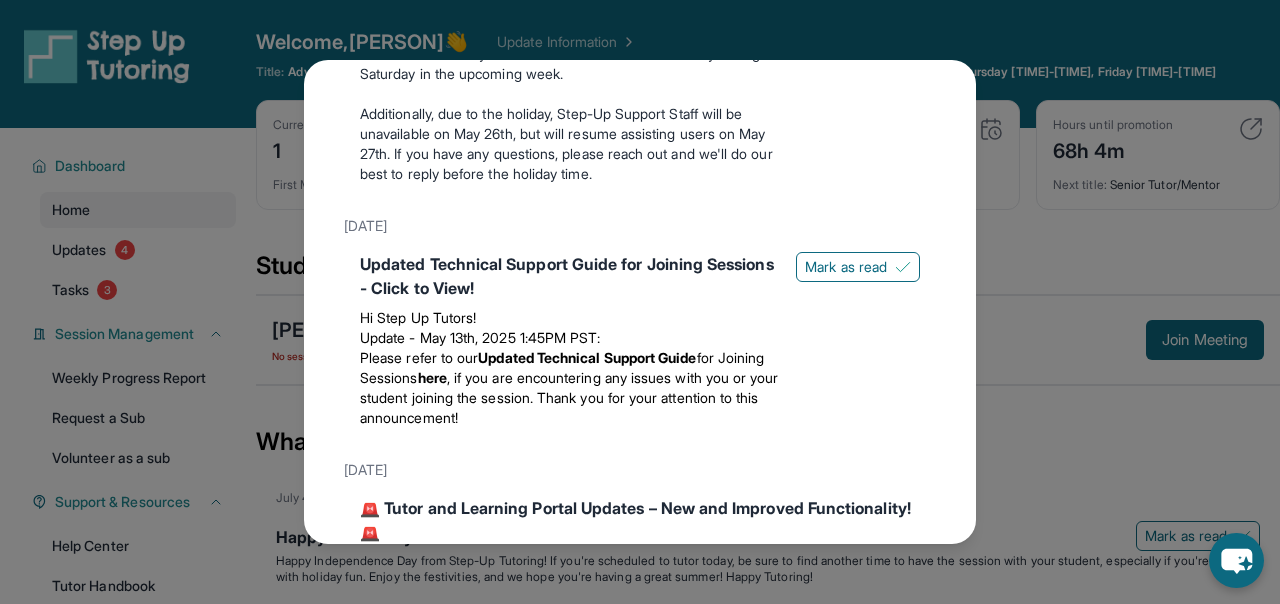 scroll, scrollTop: 1654, scrollLeft: 0, axis: vertical 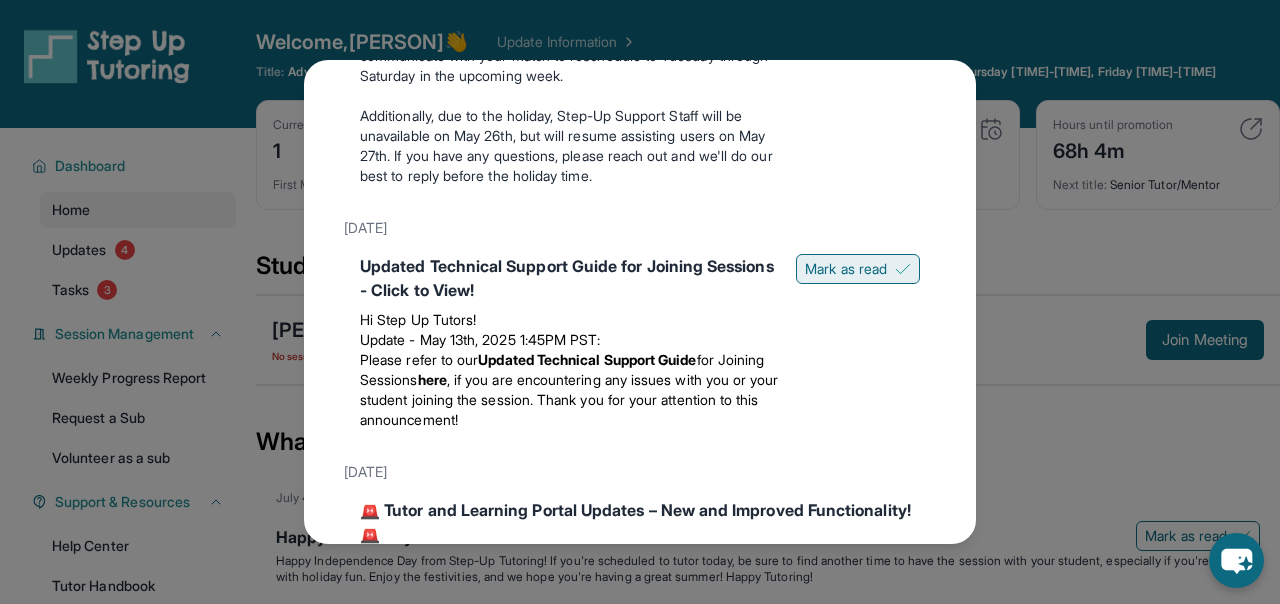 click on "Mark as read" at bounding box center (846, 269) 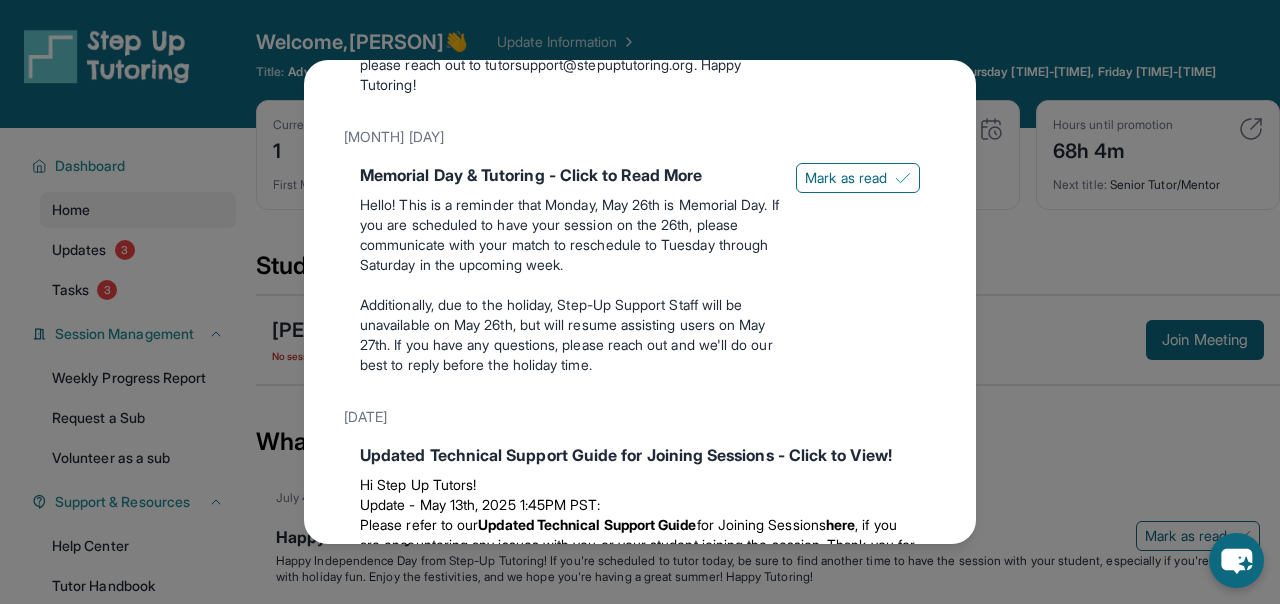 scroll, scrollTop: 1445, scrollLeft: 0, axis: vertical 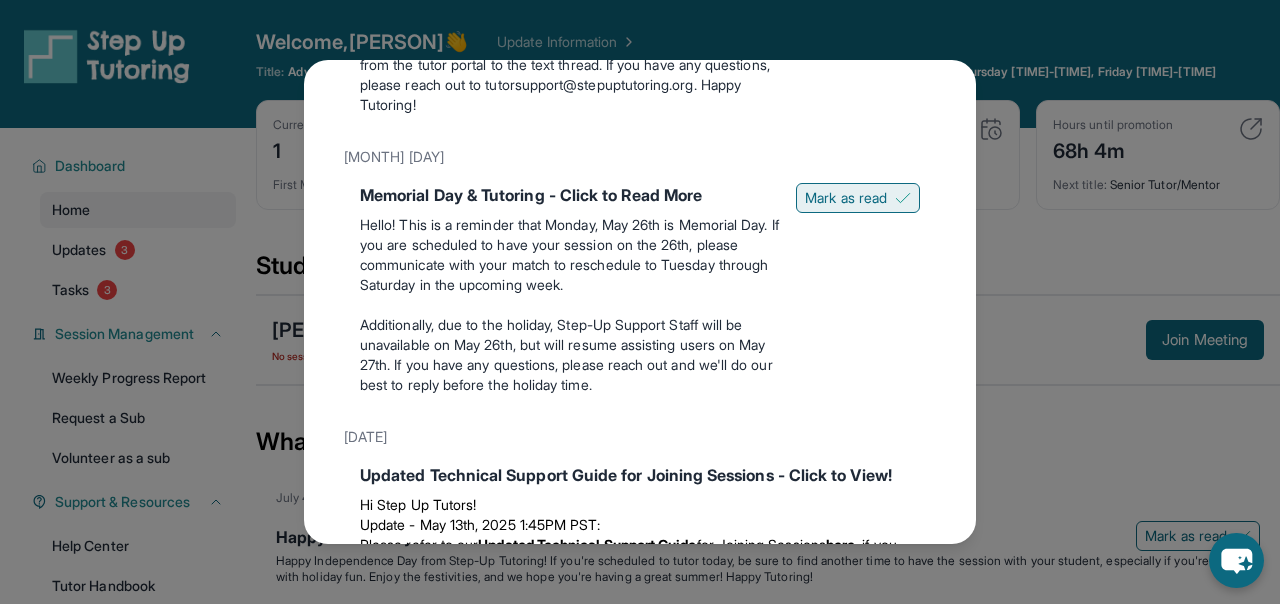 click on "Mark as read" at bounding box center [846, 198] 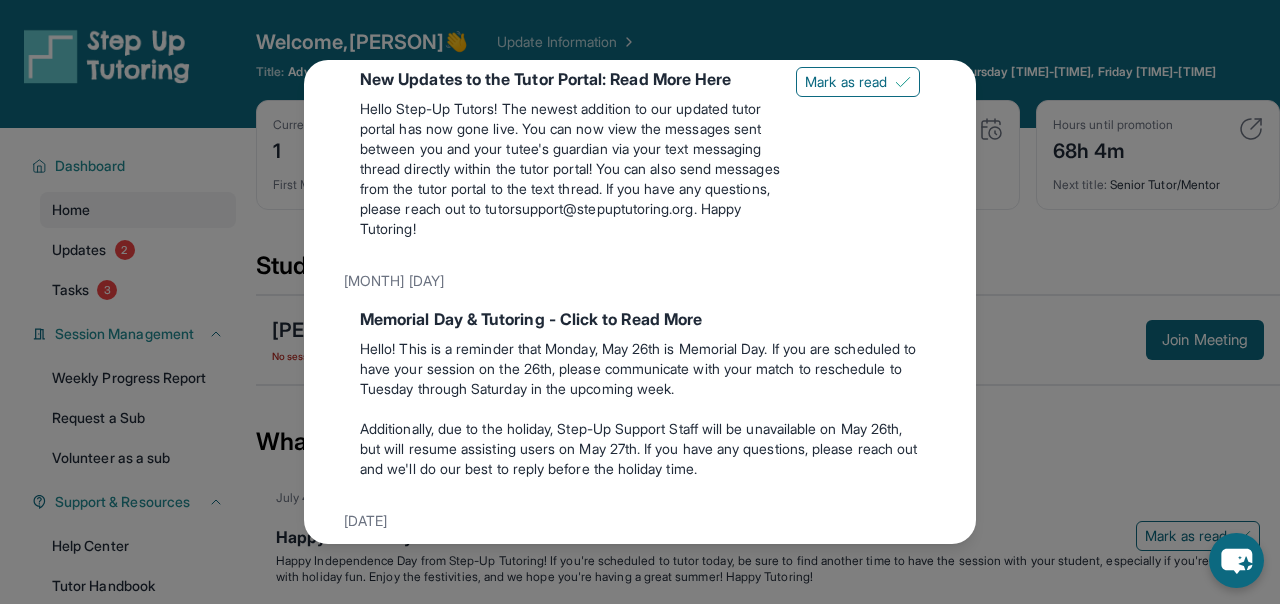 scroll, scrollTop: 1317, scrollLeft: 0, axis: vertical 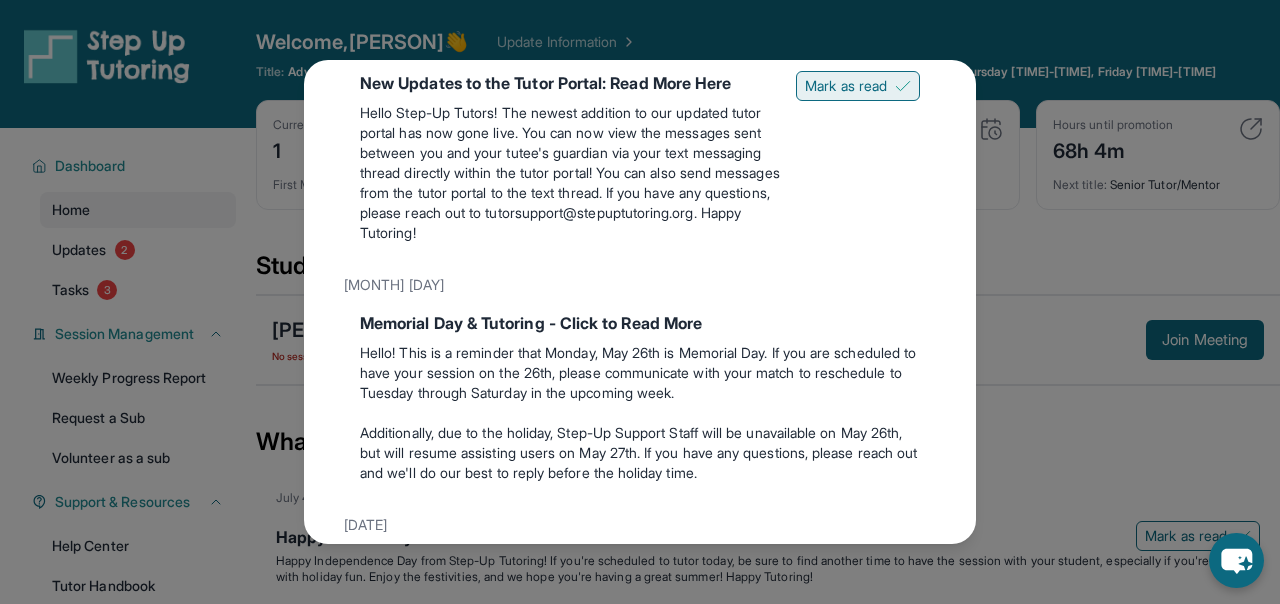 click on "Mark as read" at bounding box center [846, 86] 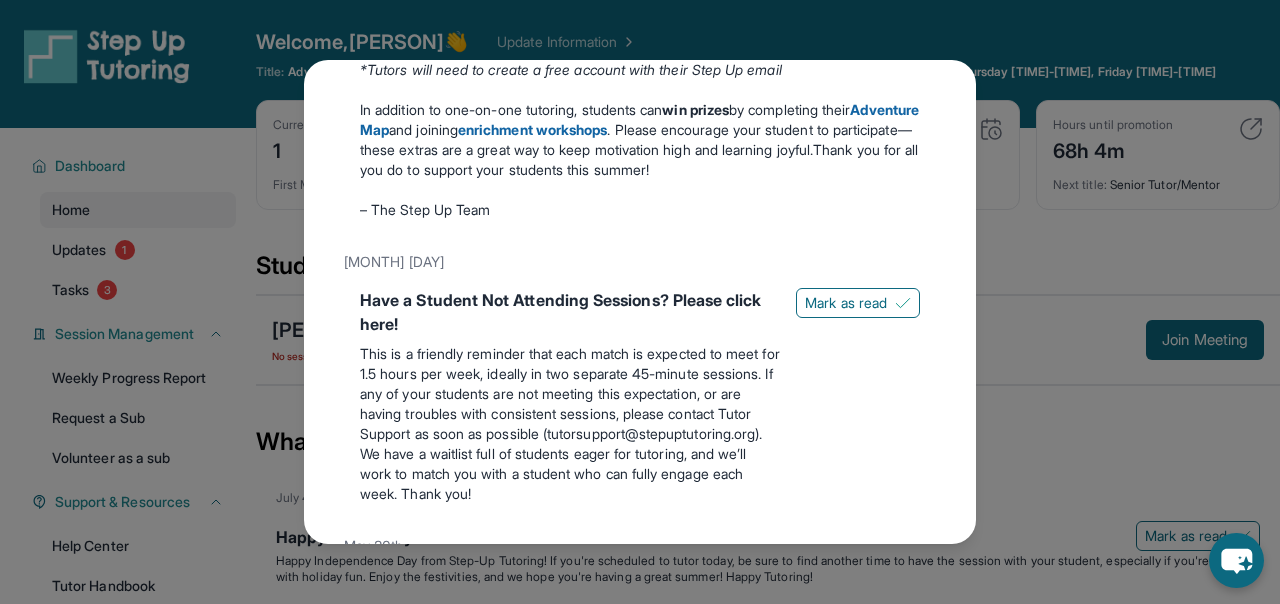 scroll, scrollTop: 778, scrollLeft: 0, axis: vertical 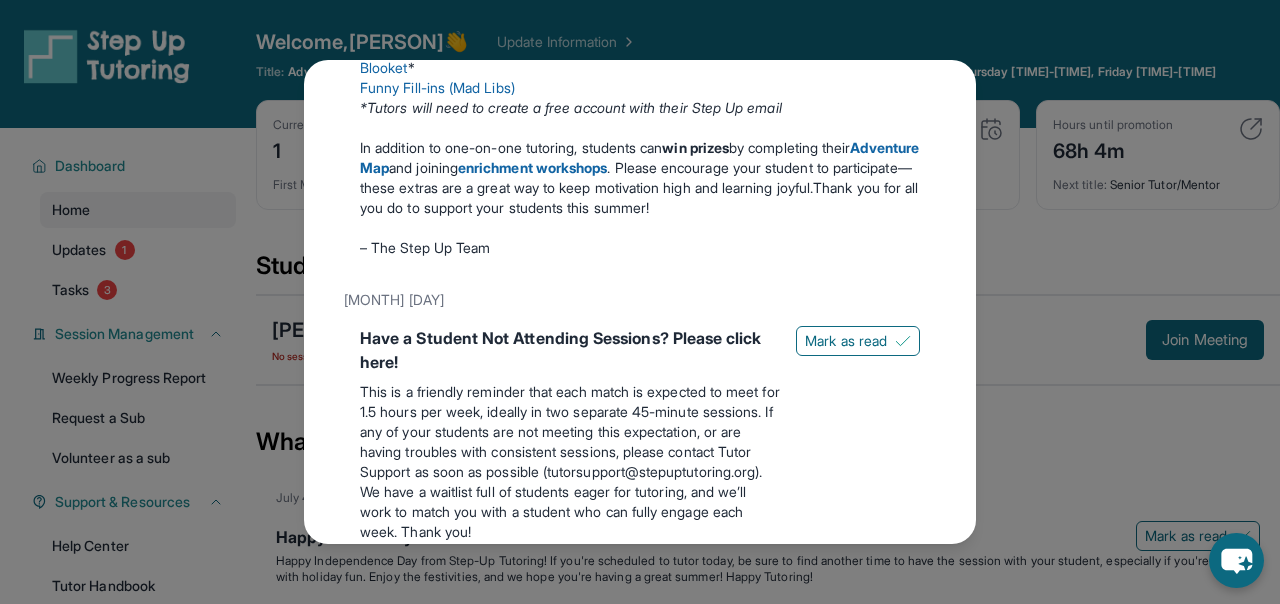 click on "Have a Student Not Attending Sessions? Please click here! This is a friendly reminder that each match is expected to meet for 1.5 hours per week, ideally in two separate 45-minute sessions. If any of your students are not meeting this expectation, or are having troubles with consistent sessions, please contact Tutor Support as soon as possible (tutorsupport@example.com). We have a waitlist full of students eager for tutoring, and we’ll work to match you with a student who can fully engage each week. Thank you! Mark as read" at bounding box center (640, 438) 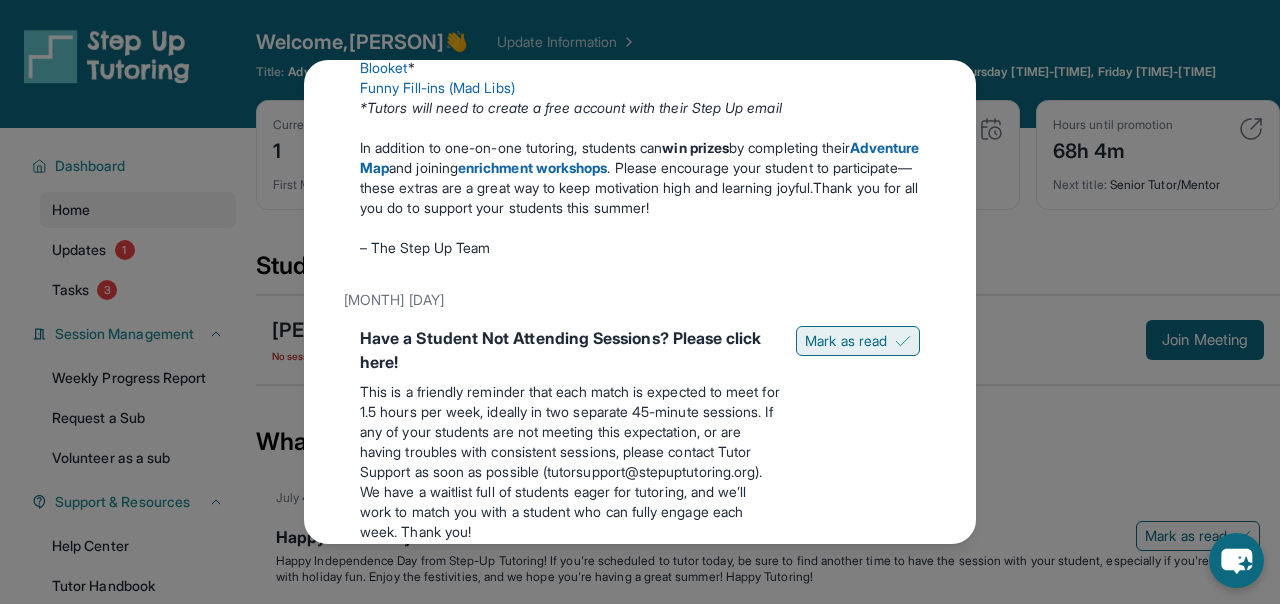 click on "Mark as read" at bounding box center [846, 341] 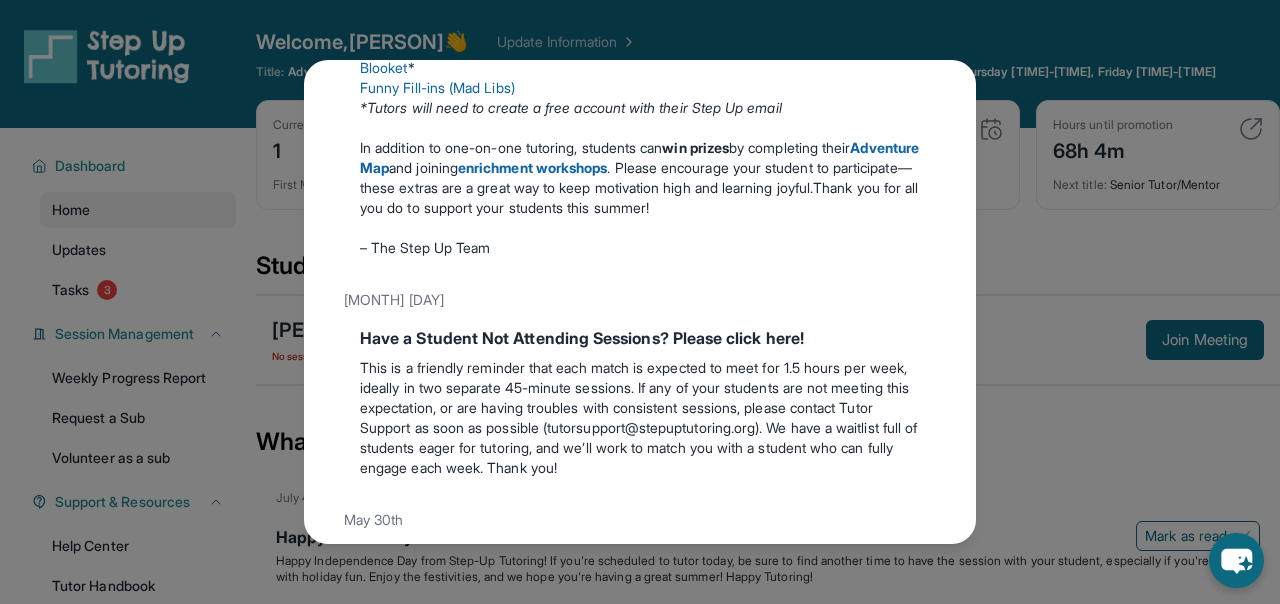 scroll, scrollTop: 795, scrollLeft: 0, axis: vertical 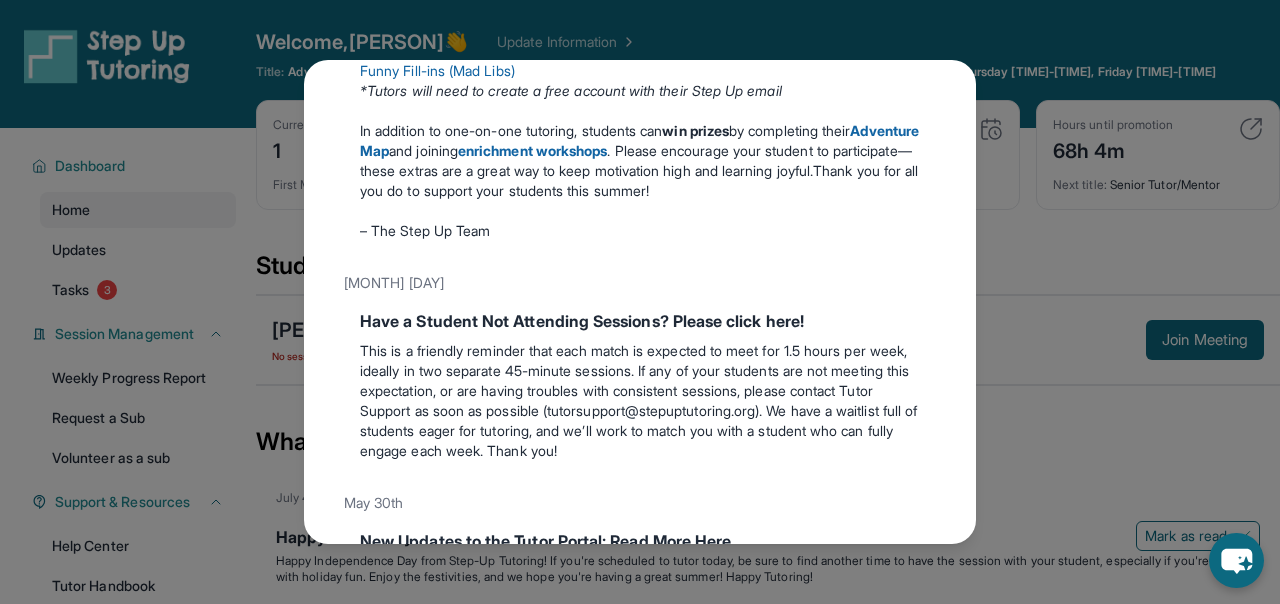 click on "[TIME] Updates [DATE] Happy [DATE]! Happy Independence Day from Step-Up Tutoring! If you're scheduled to tutor today, be sure to find another time to have the session with your student, especially if you're busy with holiday fun. Enjoy the festivities, and we hope you're having a great summer! Happy Tutoring! [DATE] Make the Most of the Tutoring this Summer @ Step-Up! Step-Up Tutors, Let’s make this summer count! Keep your students engaged with fun, tutor-approved activities that build essential Math and Reading skills. 📌 Reminder: Tutors are required to meet with students twice a week for 45-minute sessions throughout the summer. Research shows that students who received at least 15 hours of Step Up Tutoring saw an additional 13-point gain in math percentiles compared to those with less tutoring!🎯 Here are some recommended learning activities to keep sessions fresh, effective, and fun: Math: Recommended Eedi lessons Blooket * Mathplayground ABCya Coolmath4kids Literacy:" at bounding box center [640, 302] 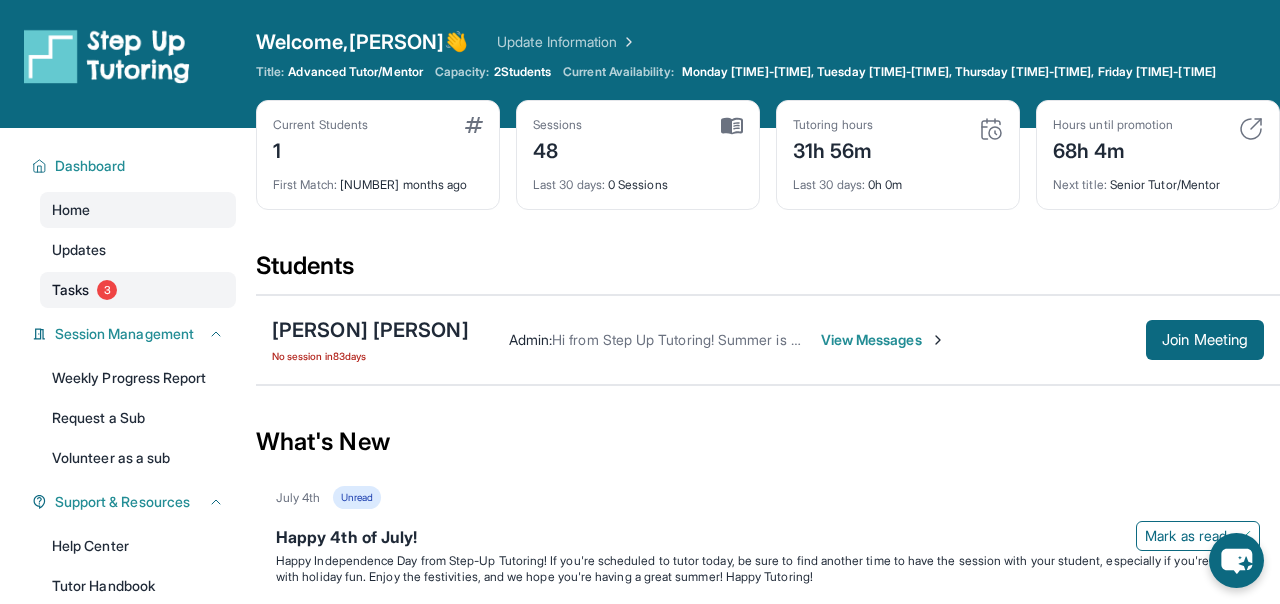 click on "3" at bounding box center [107, 290] 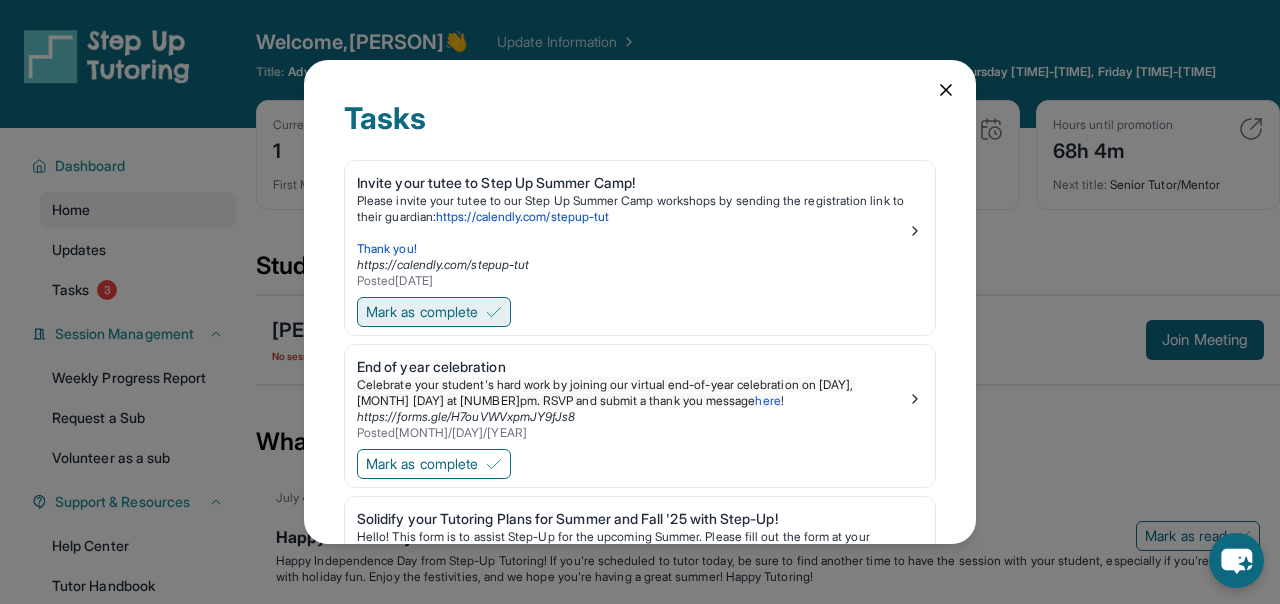 click on "Mark as complete" at bounding box center (422, 312) 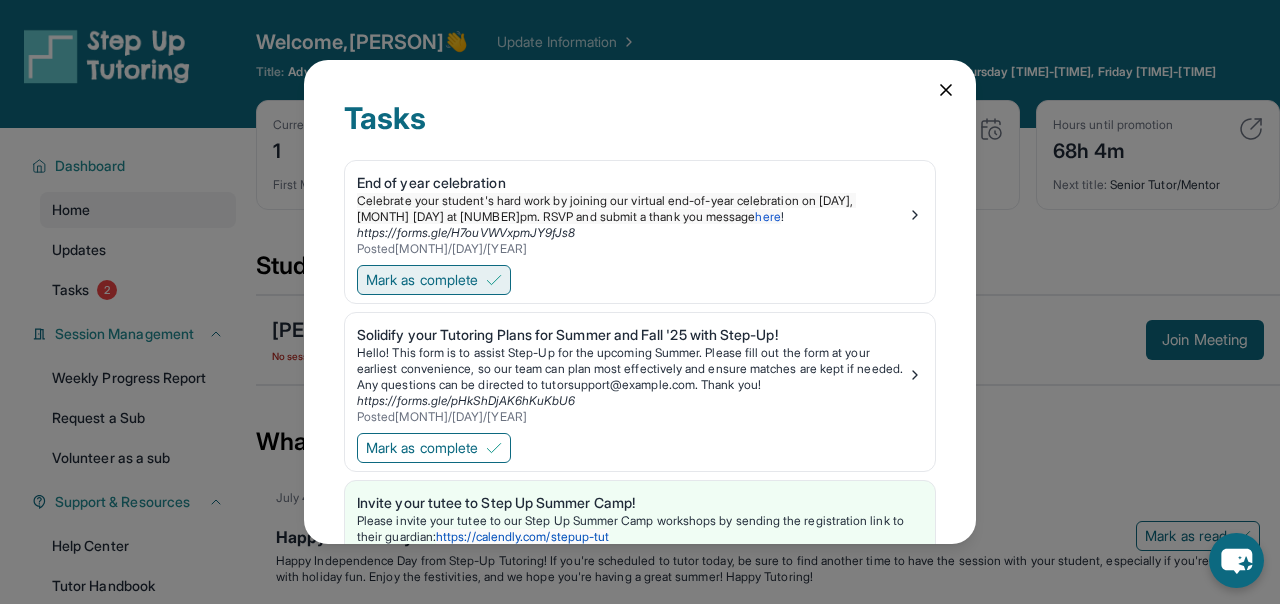 click on "Mark as complete" at bounding box center (434, 280) 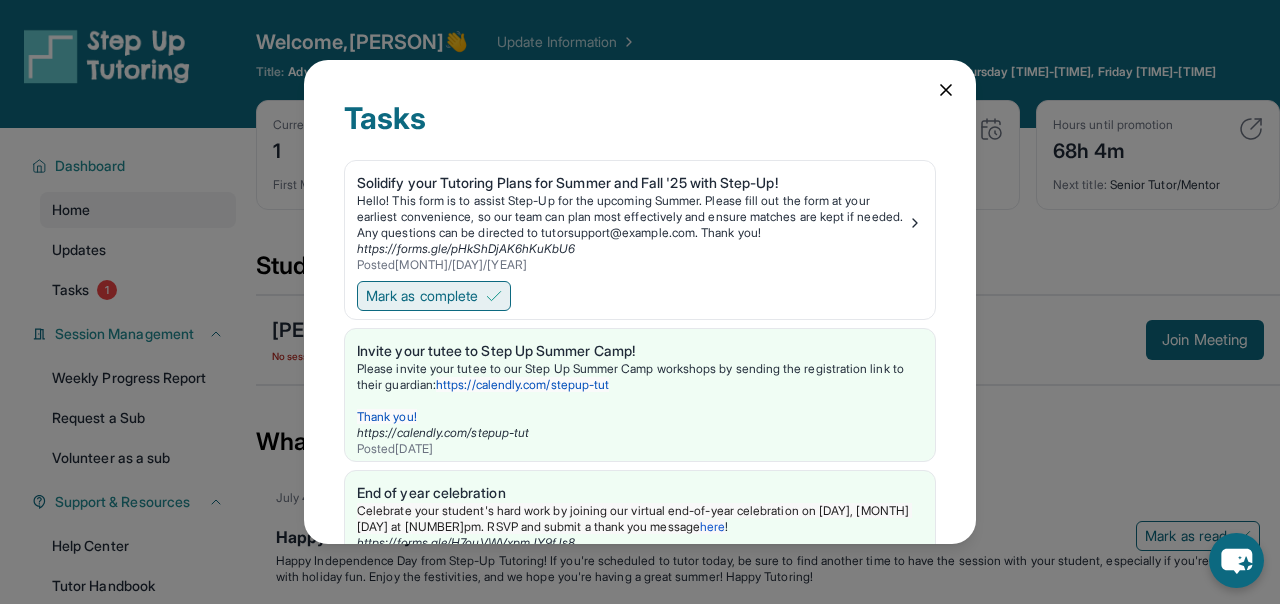 click on "Mark as complete" at bounding box center [422, 296] 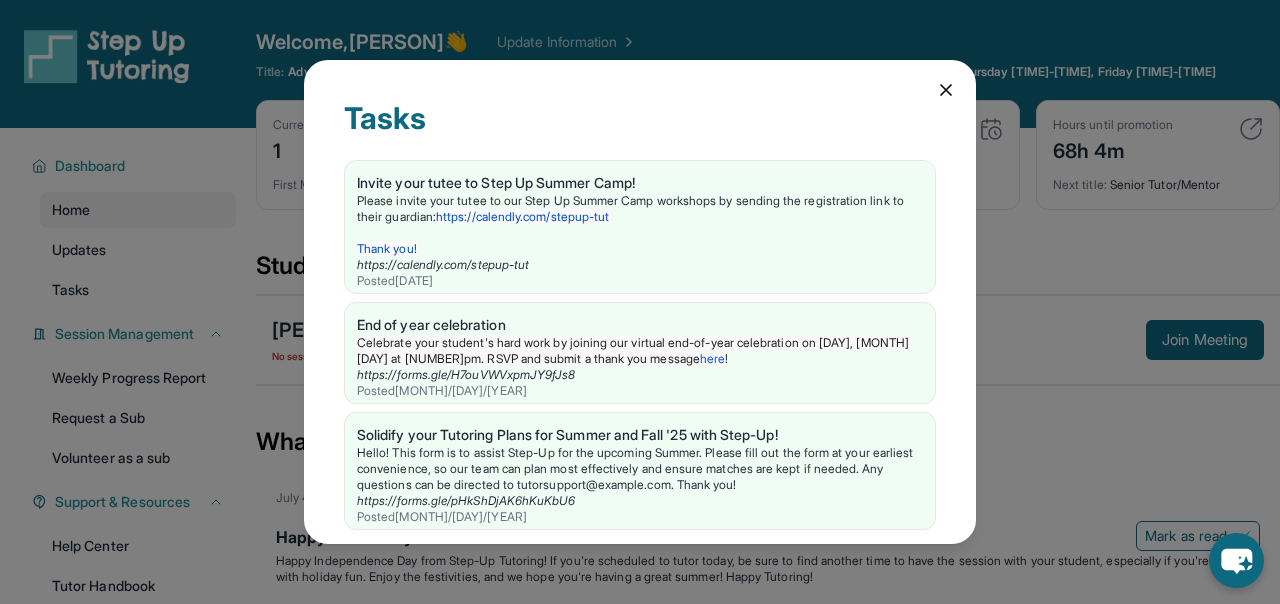 click on "Tasks Invite your tutee to Step Up Summer Camp! Please invite your tutee to our Step Up Summer Camp workshops by sending the registration link to their guardian: https://calendly.com/stepup-tut Thank you! https://calendly.com/stepup-tut Posted [DATE] End of year celebration Celebrate your student's hard work by joining our virtual end-of-year celebration on Wednesday, [DATE] at [TIME]. RSVP and submit a thank you message here ! https://forms.gle/H7ouVWVxpmJY9fJs8 Posted [DATE] Solidify your Tutoring Plans for Summer and Fall '25 with Step-Up! Hello! This form is to assist Step-Up for the upcoming Summer. Please fill out the form at your earliest convenience, so our team can plan most effectively and ensure matches are kept if needed. Any questions can be directed to tutorsupport@example.com. Thank you! https://forms.gle/pHkShDjAK6hKuKbU6 Posted [DATE]" at bounding box center (640, 301) 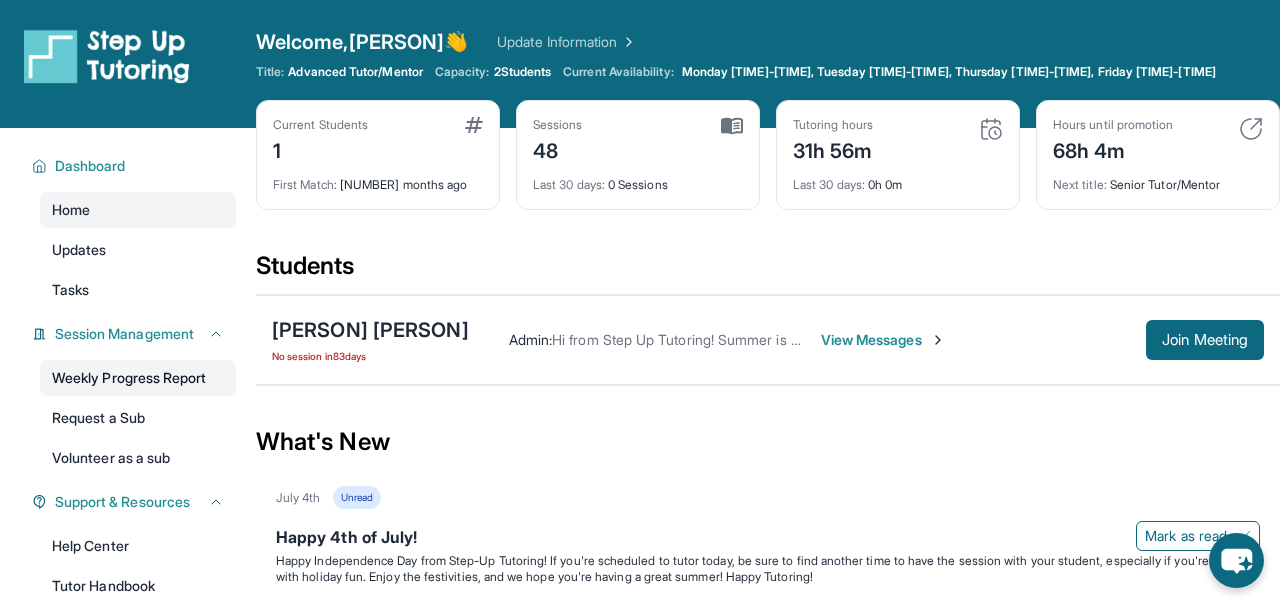 click on "Weekly Progress Report" at bounding box center [138, 378] 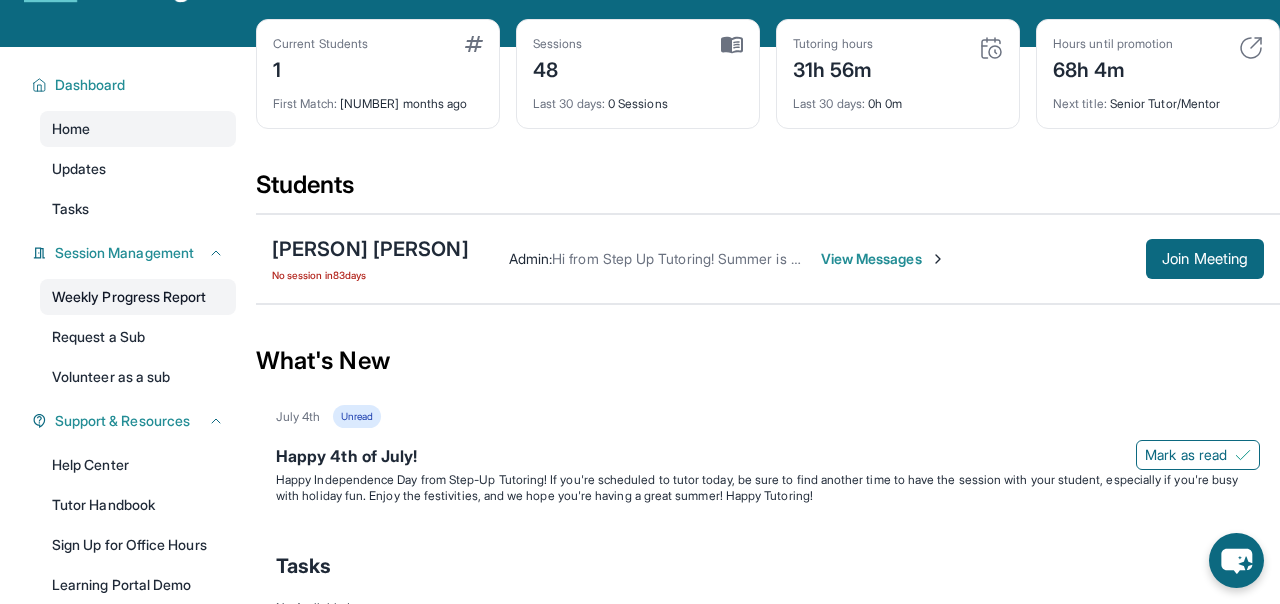 scroll, scrollTop: 0, scrollLeft: 0, axis: both 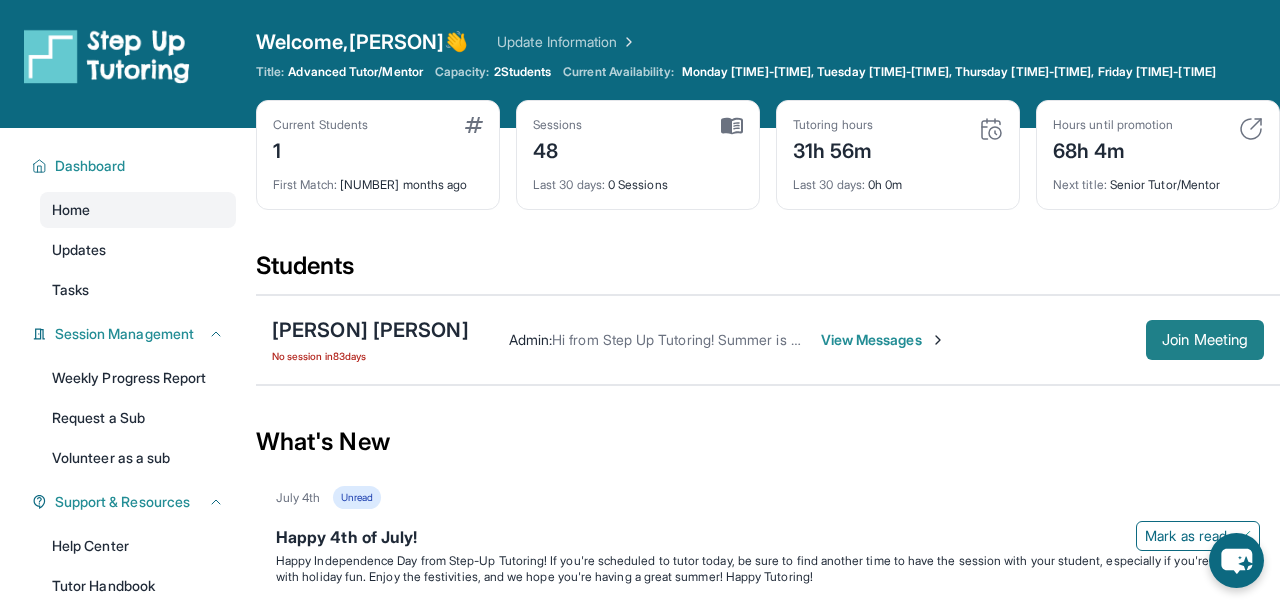 click on "Join Meeting" at bounding box center (1205, 340) 